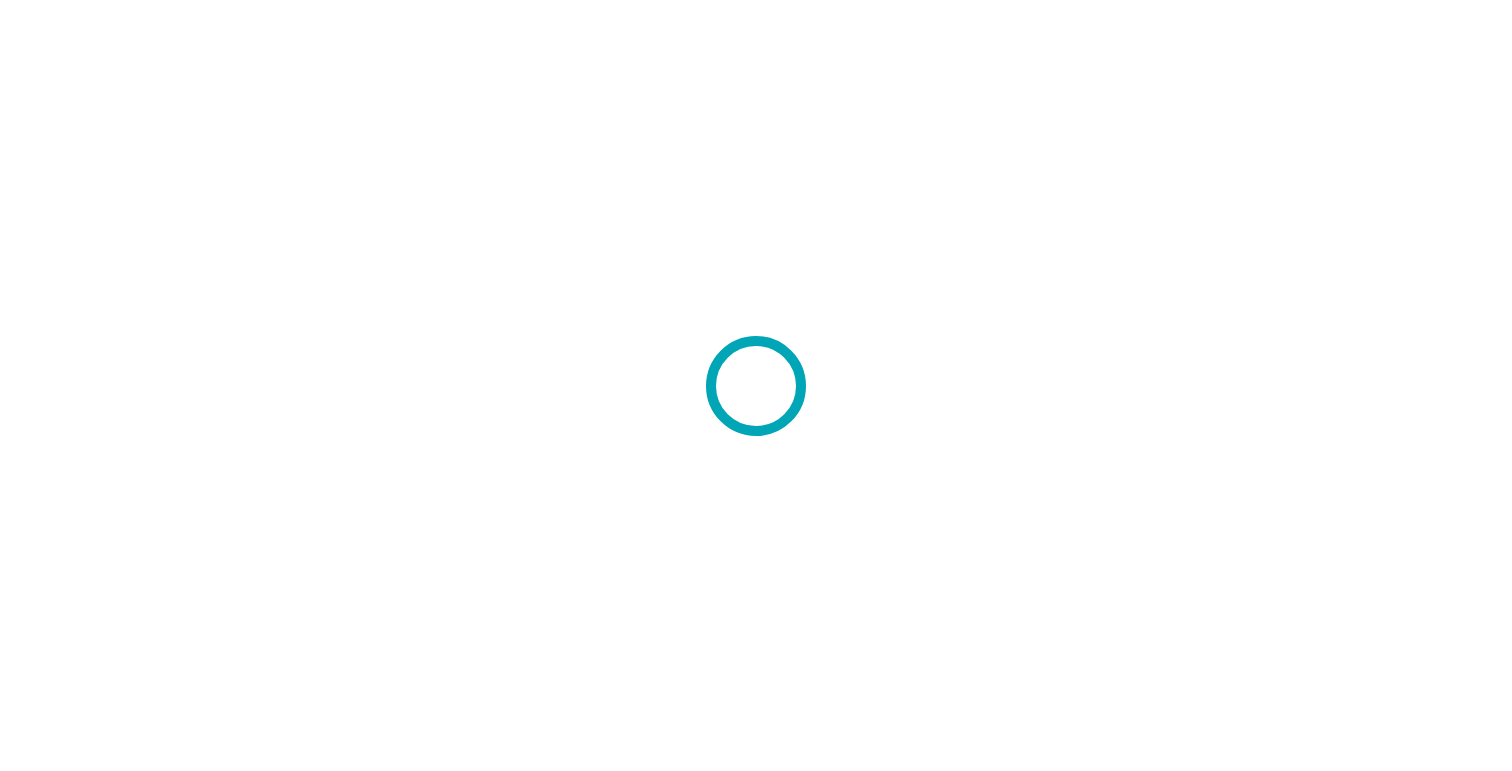 scroll, scrollTop: 0, scrollLeft: 0, axis: both 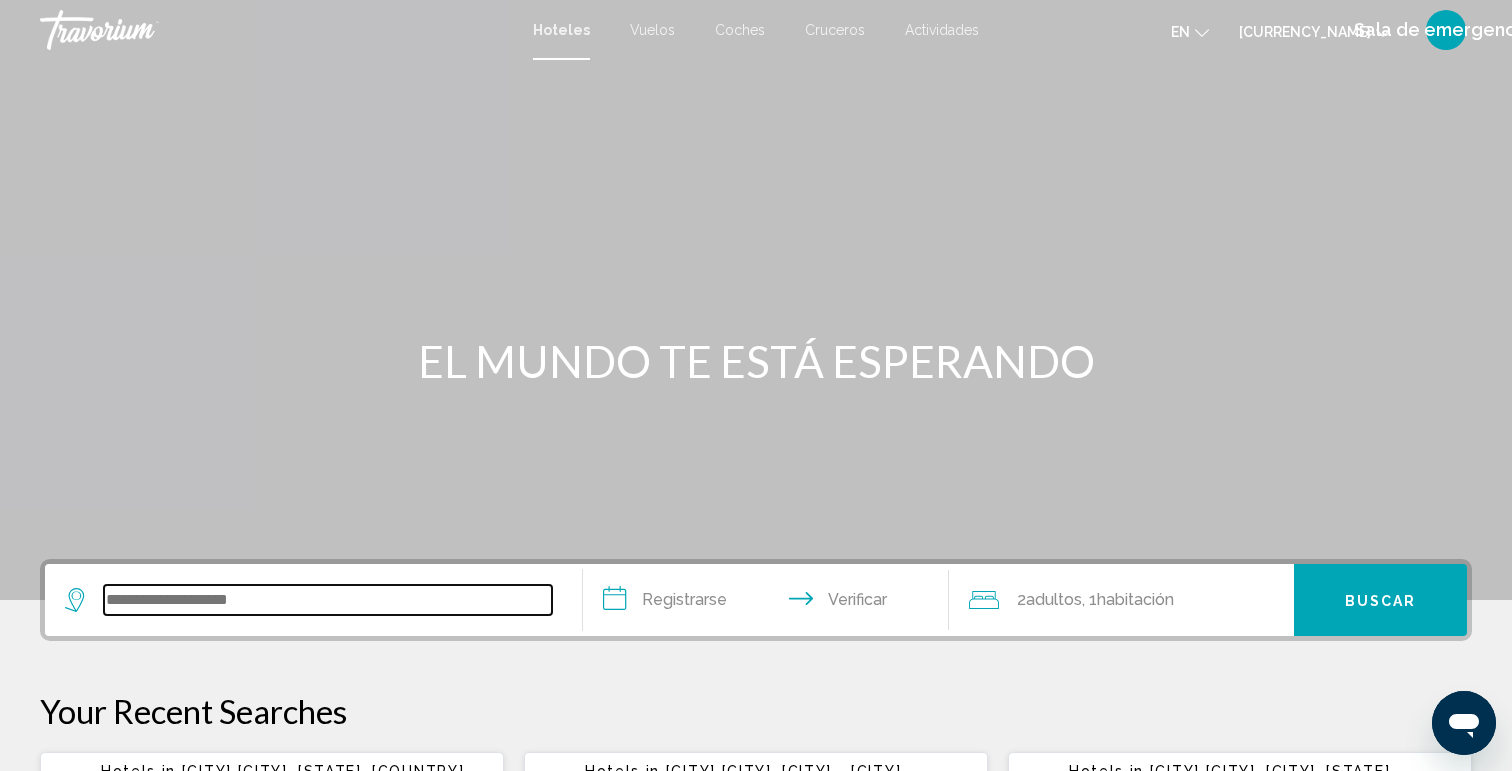 click at bounding box center (328, 600) 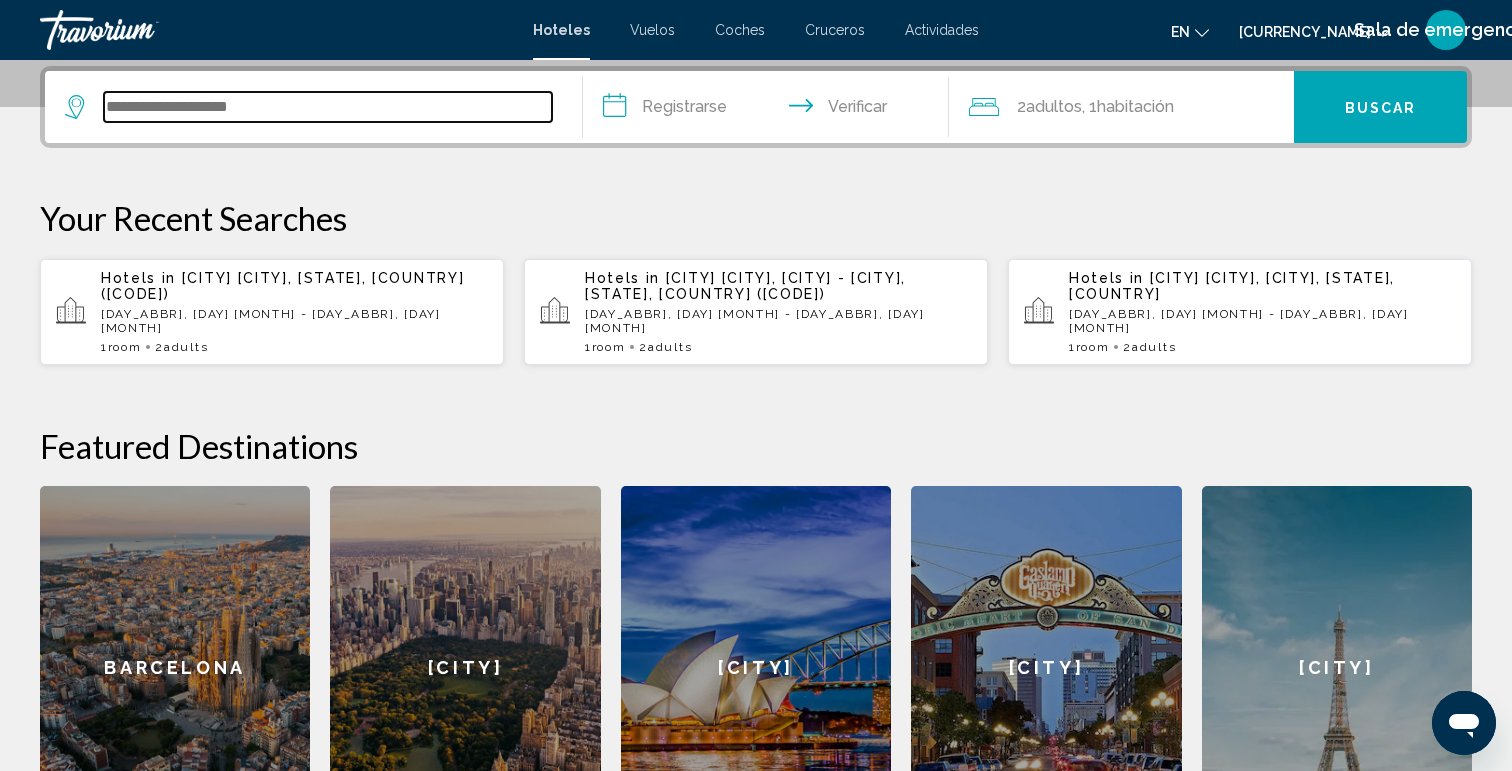 scroll, scrollTop: 494, scrollLeft: 0, axis: vertical 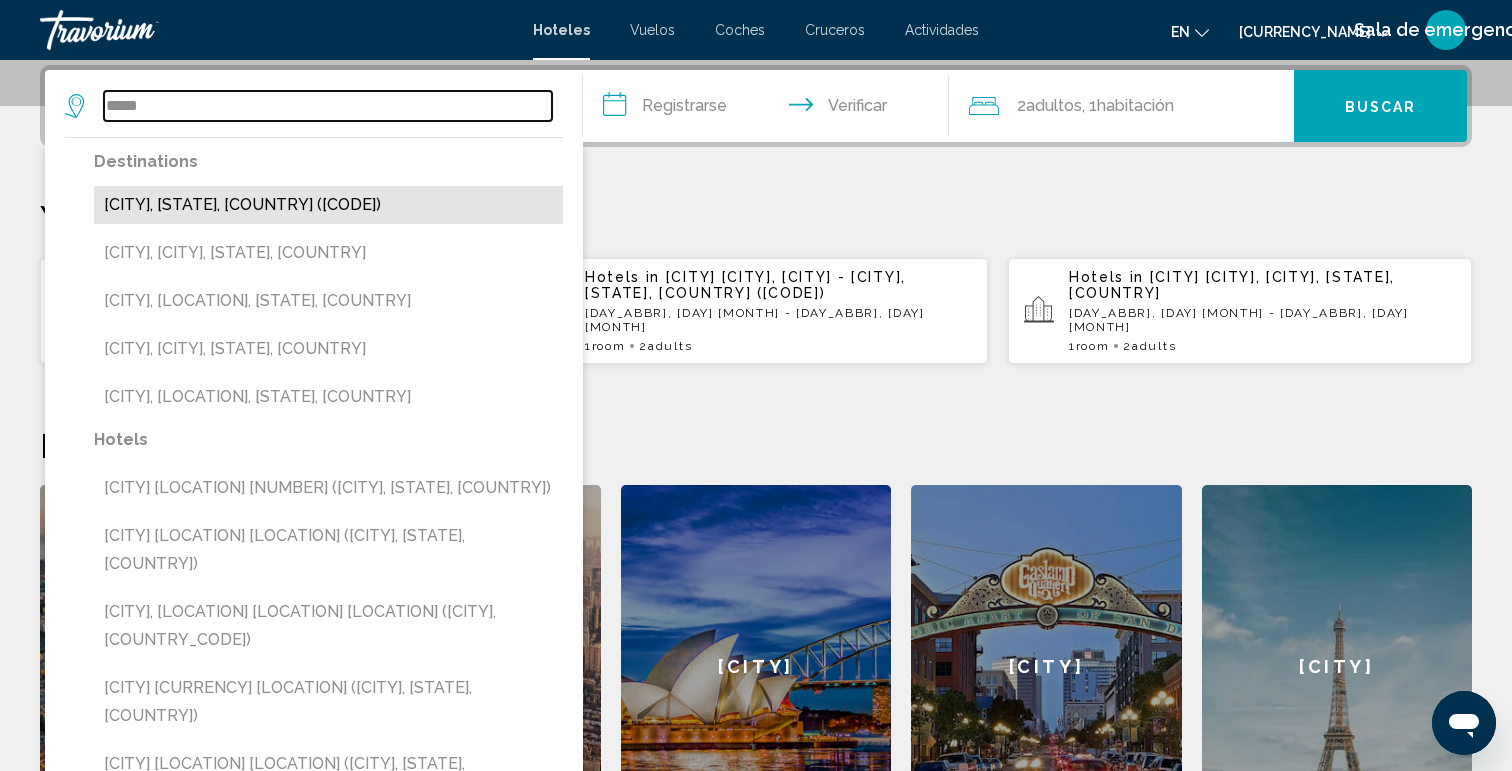 type on "*****" 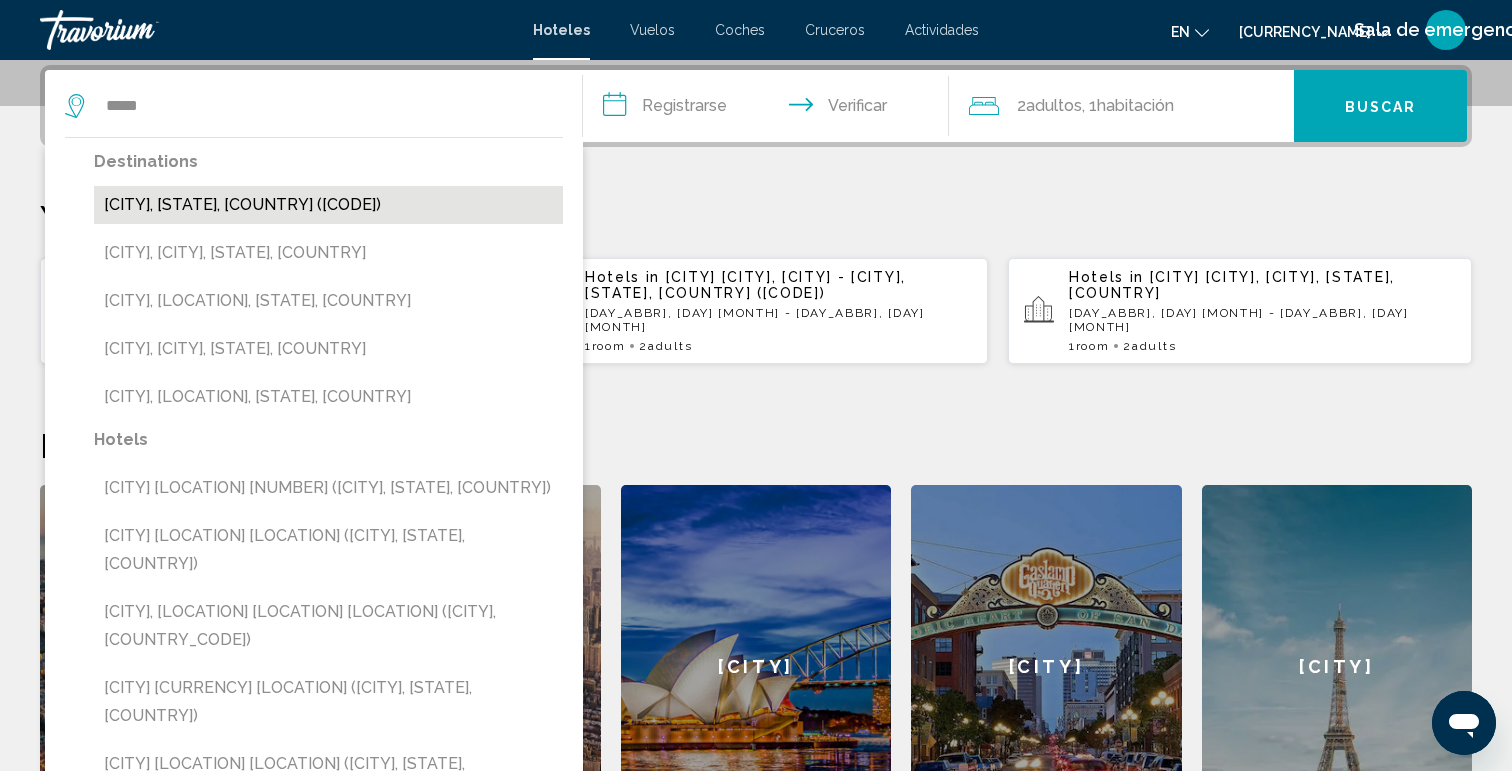 click on "[CITY], [STATE], [COUNTRY] ([CODE])" at bounding box center (328, 205) 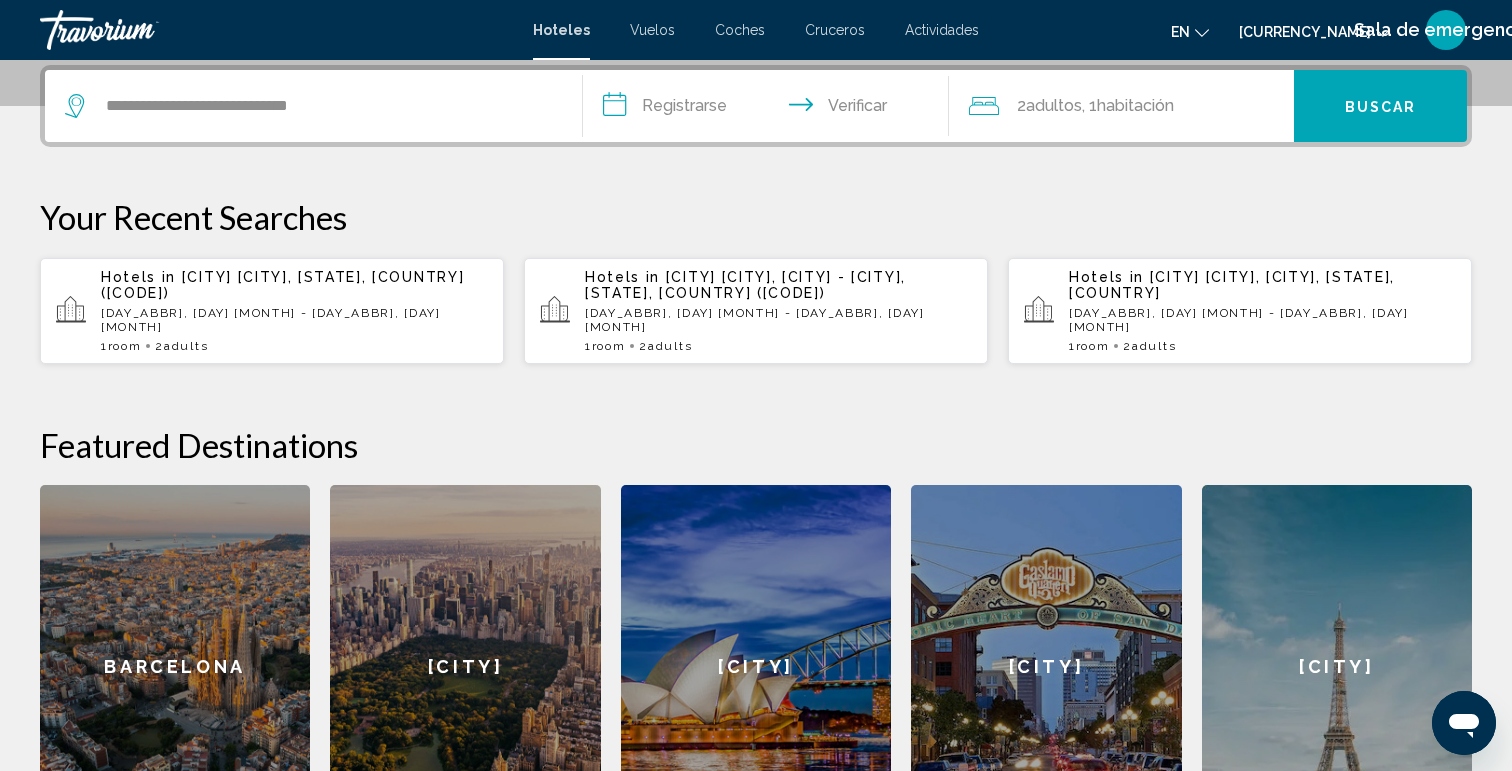 click on "**********" at bounding box center (770, 109) 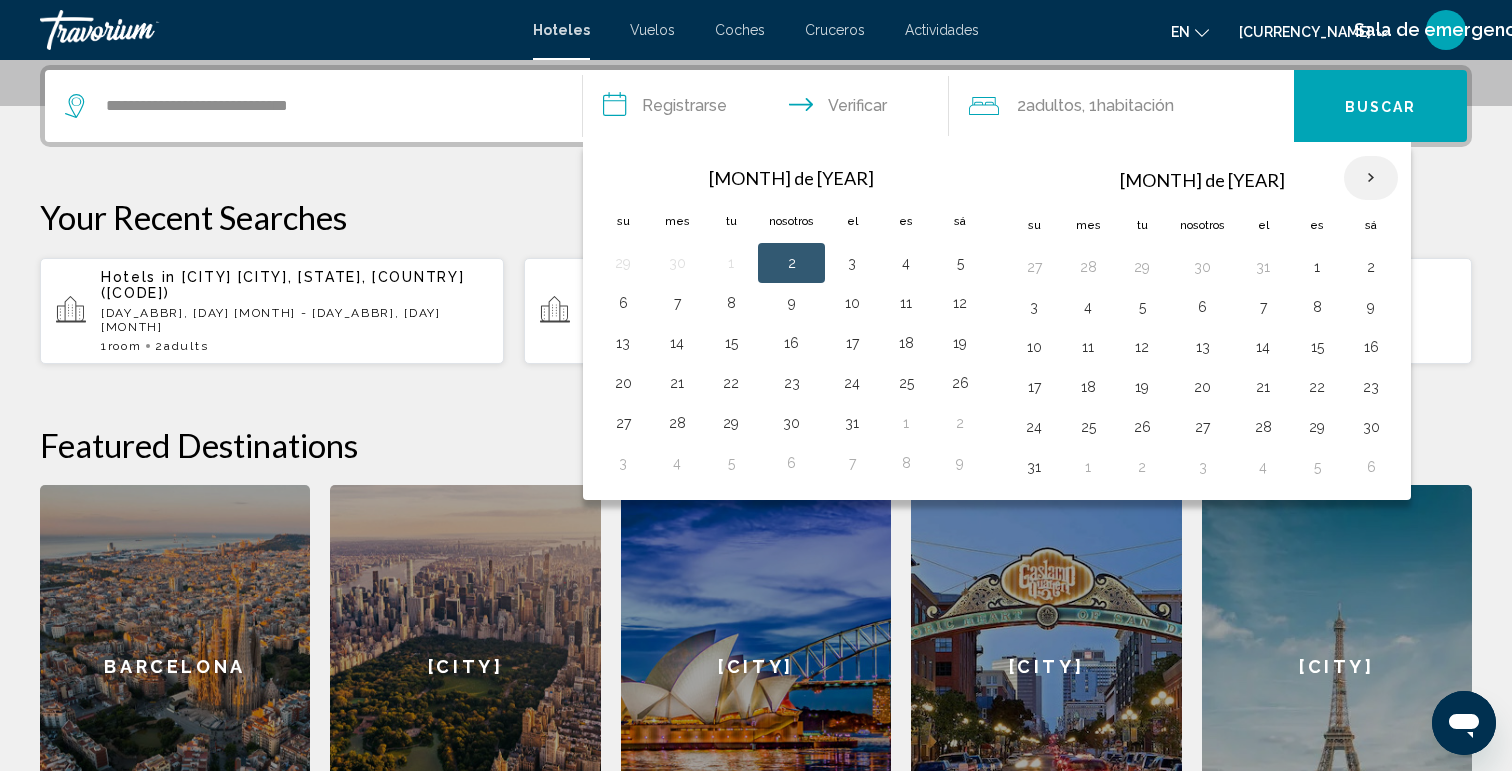 click at bounding box center [1371, 178] 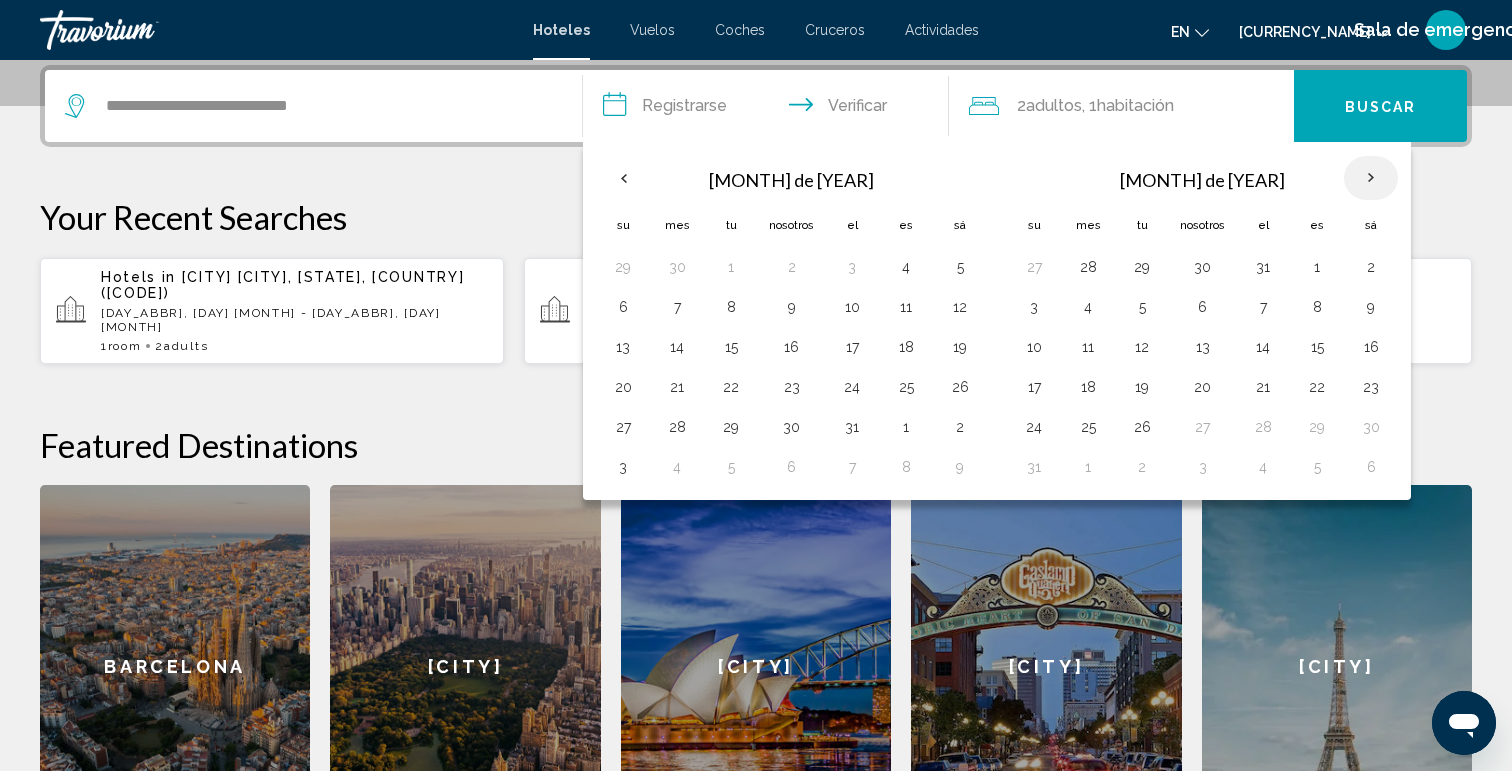click at bounding box center [1371, 178] 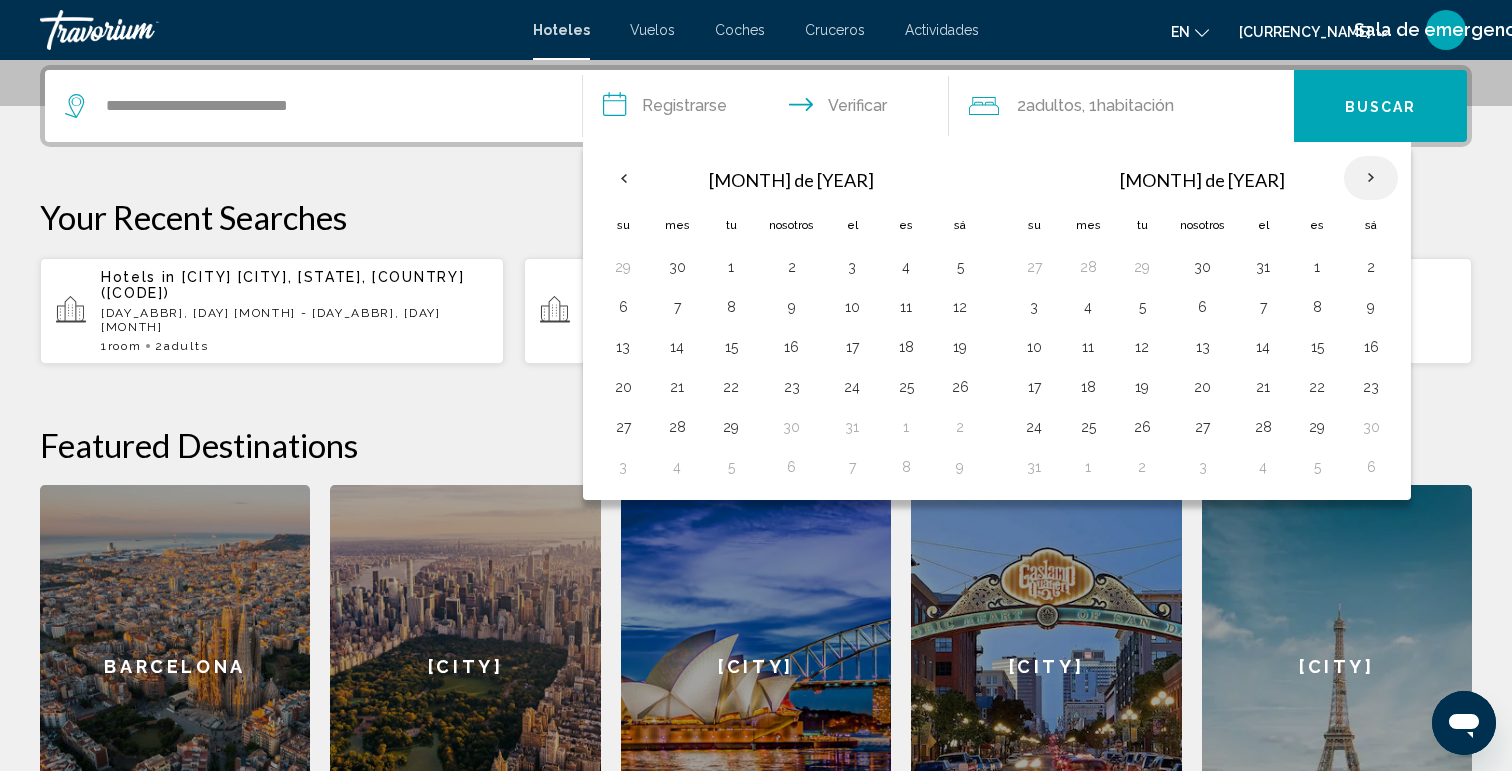 click at bounding box center (1371, 178) 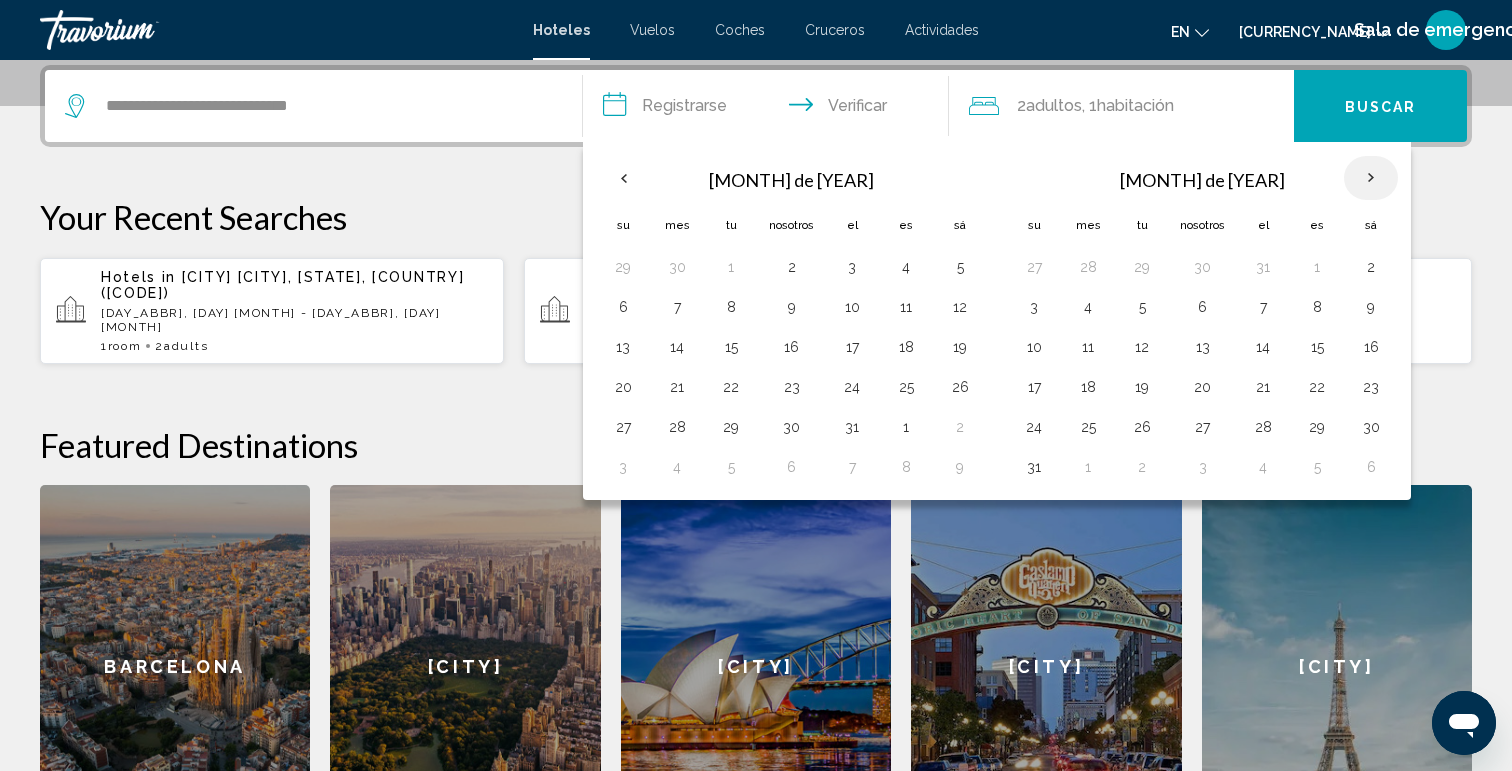 click at bounding box center (1371, 178) 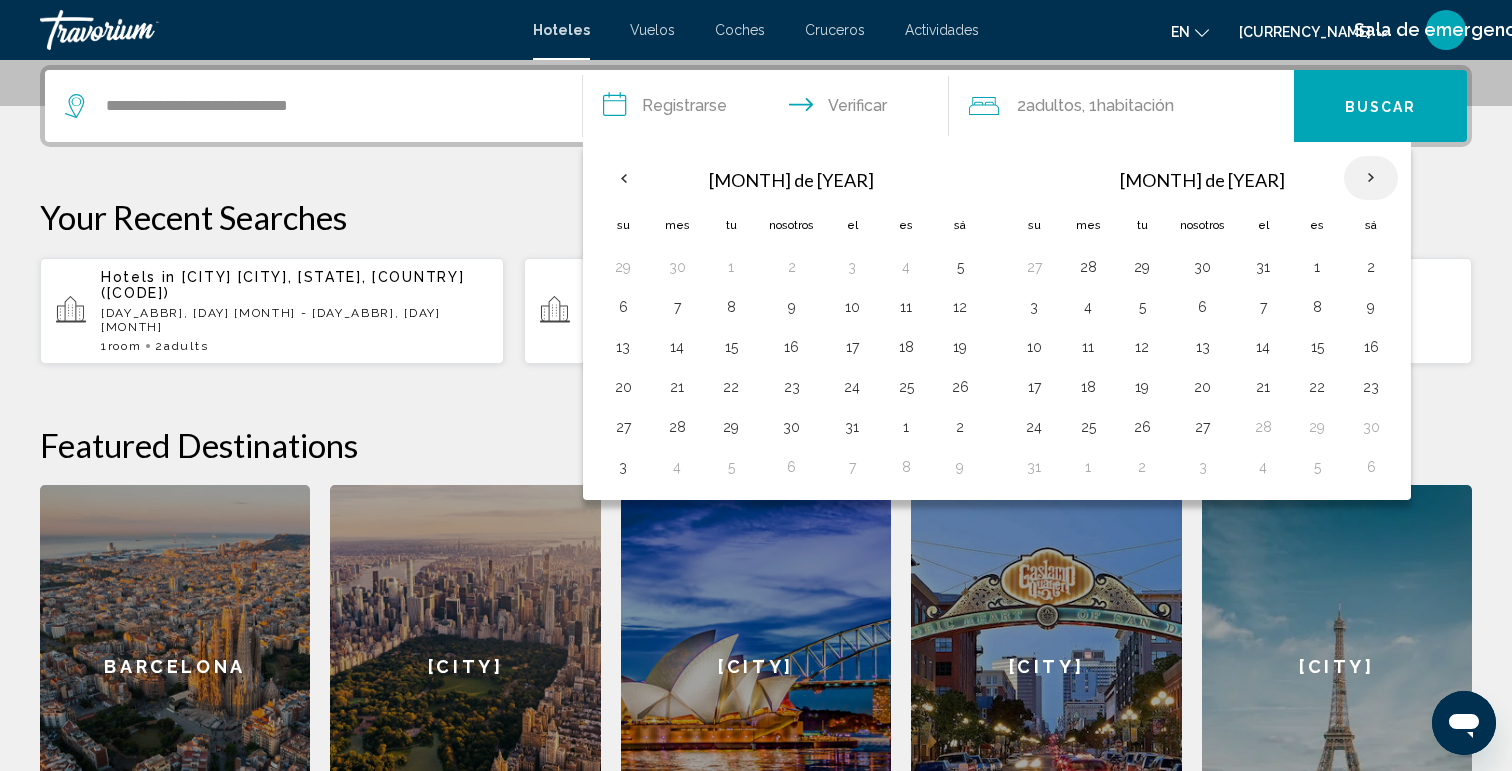 click at bounding box center (1371, 178) 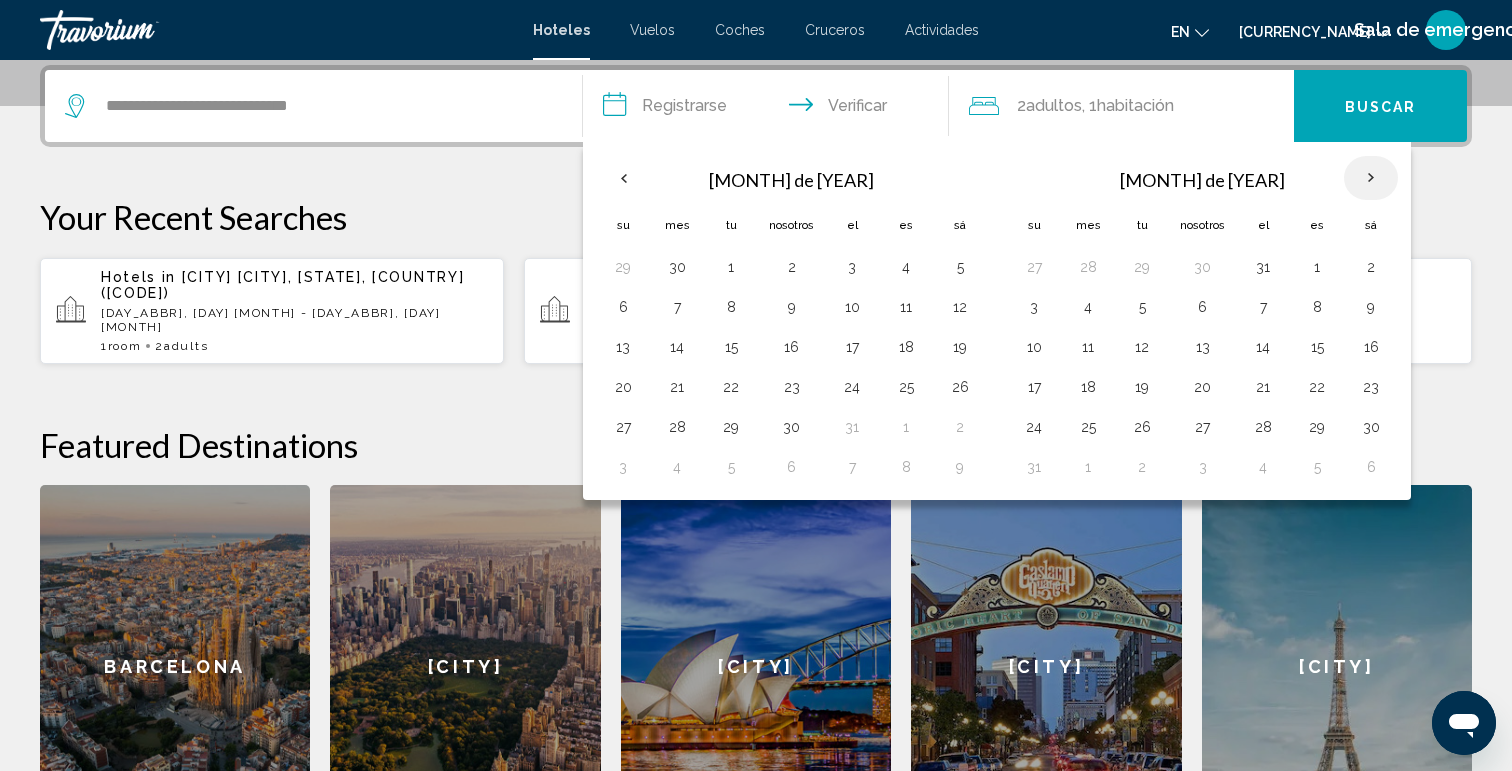 click at bounding box center (1371, 178) 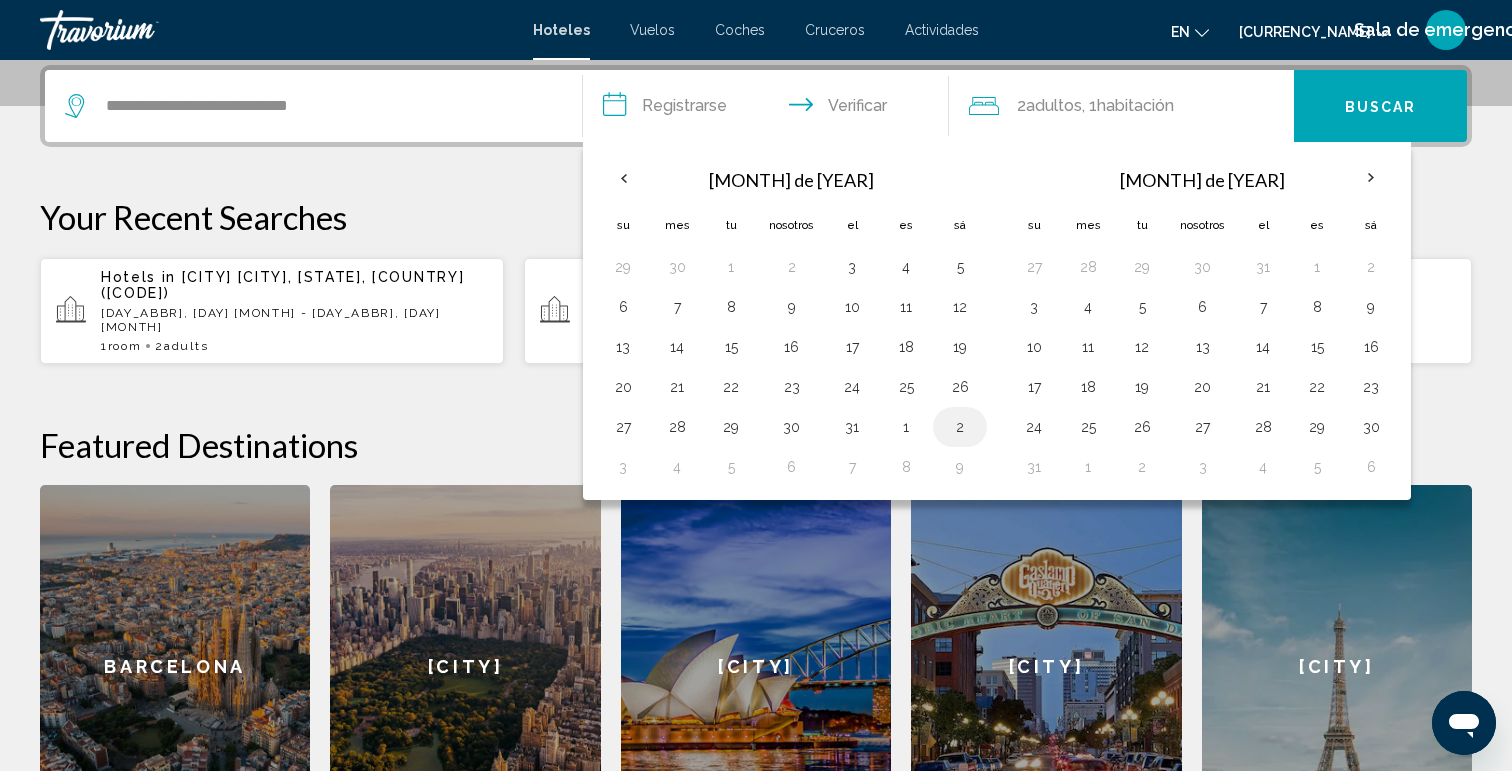 click on "2" at bounding box center [960, 427] 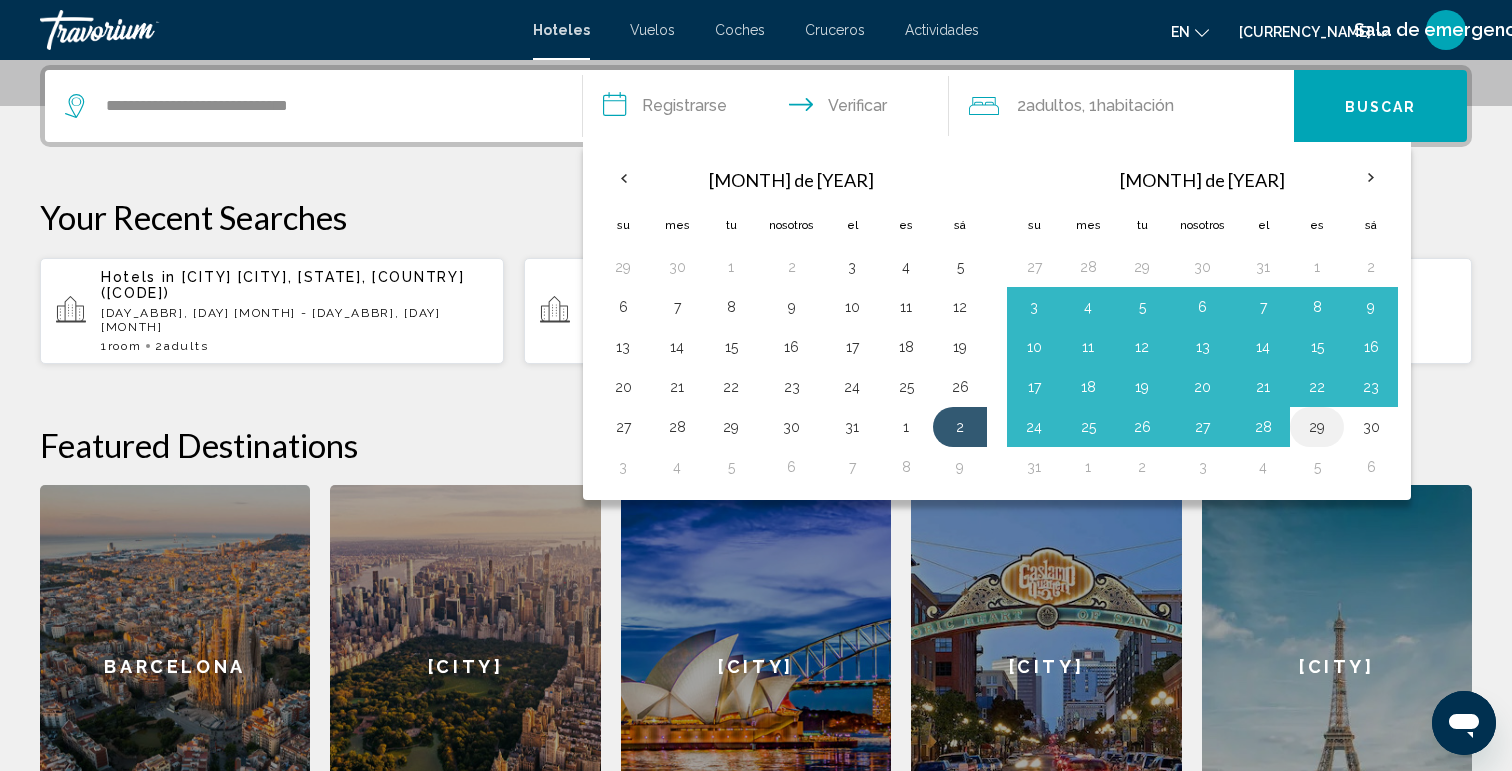 click on "29" at bounding box center (1142, 267) 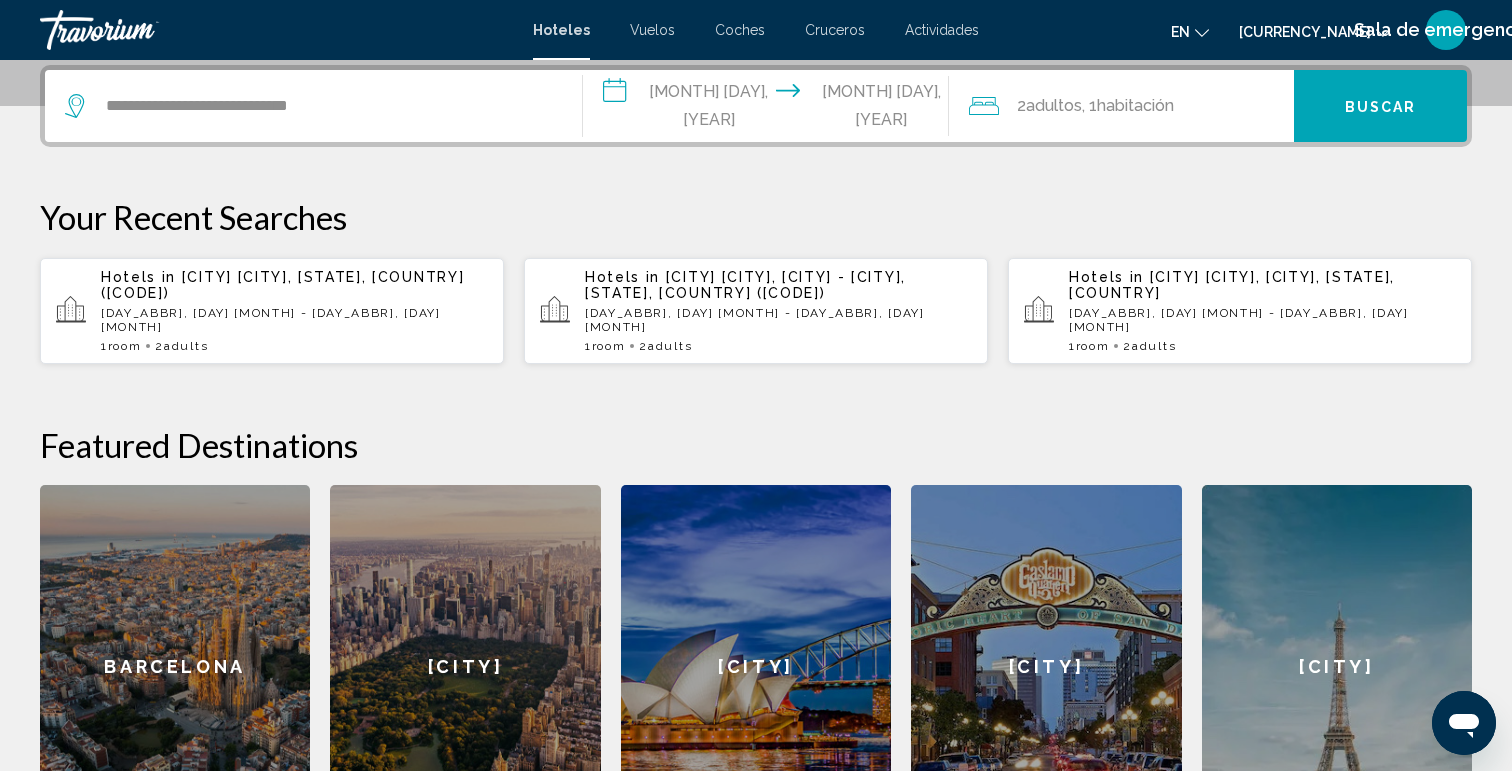 click on "**********" at bounding box center [770, 109] 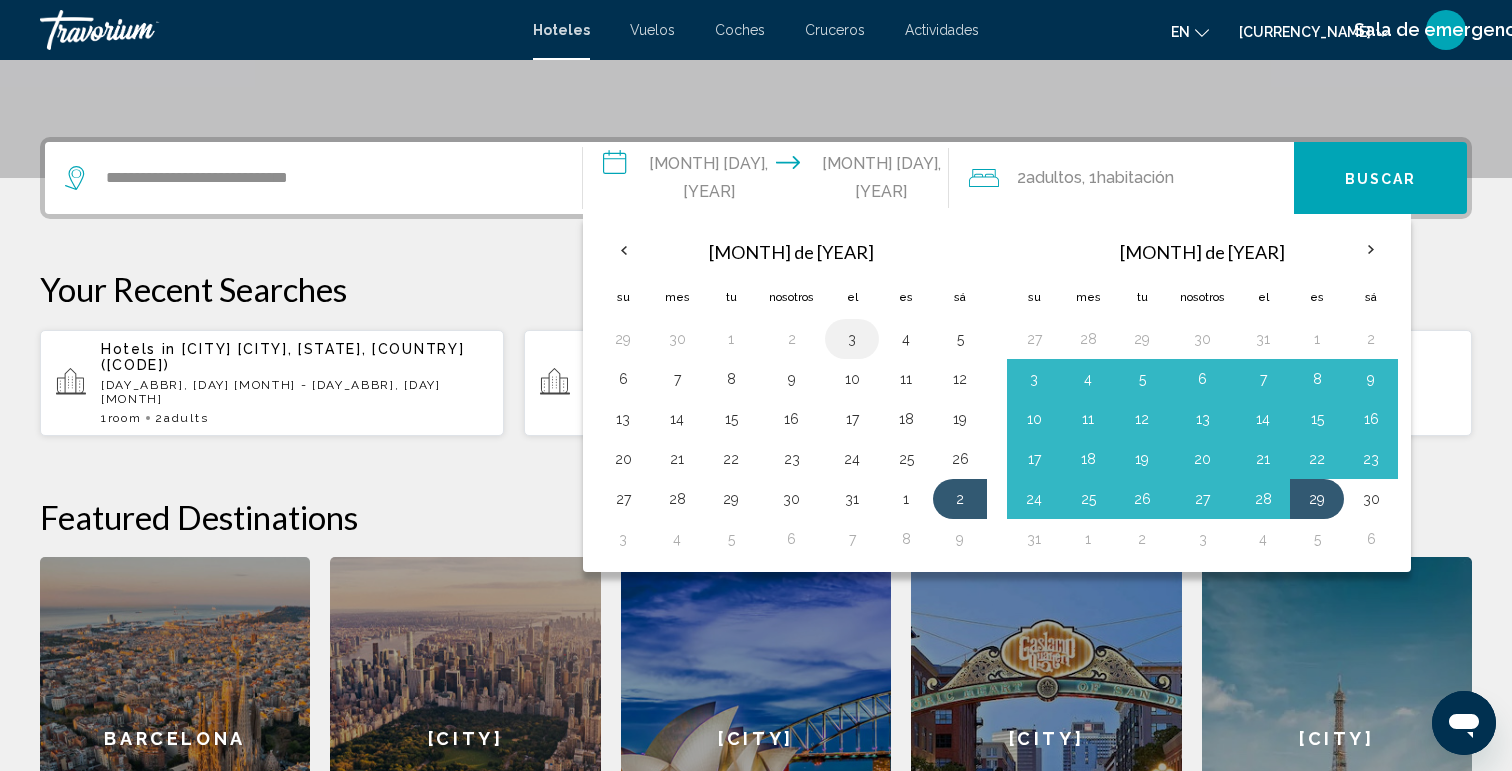 scroll, scrollTop: 452, scrollLeft: 0, axis: vertical 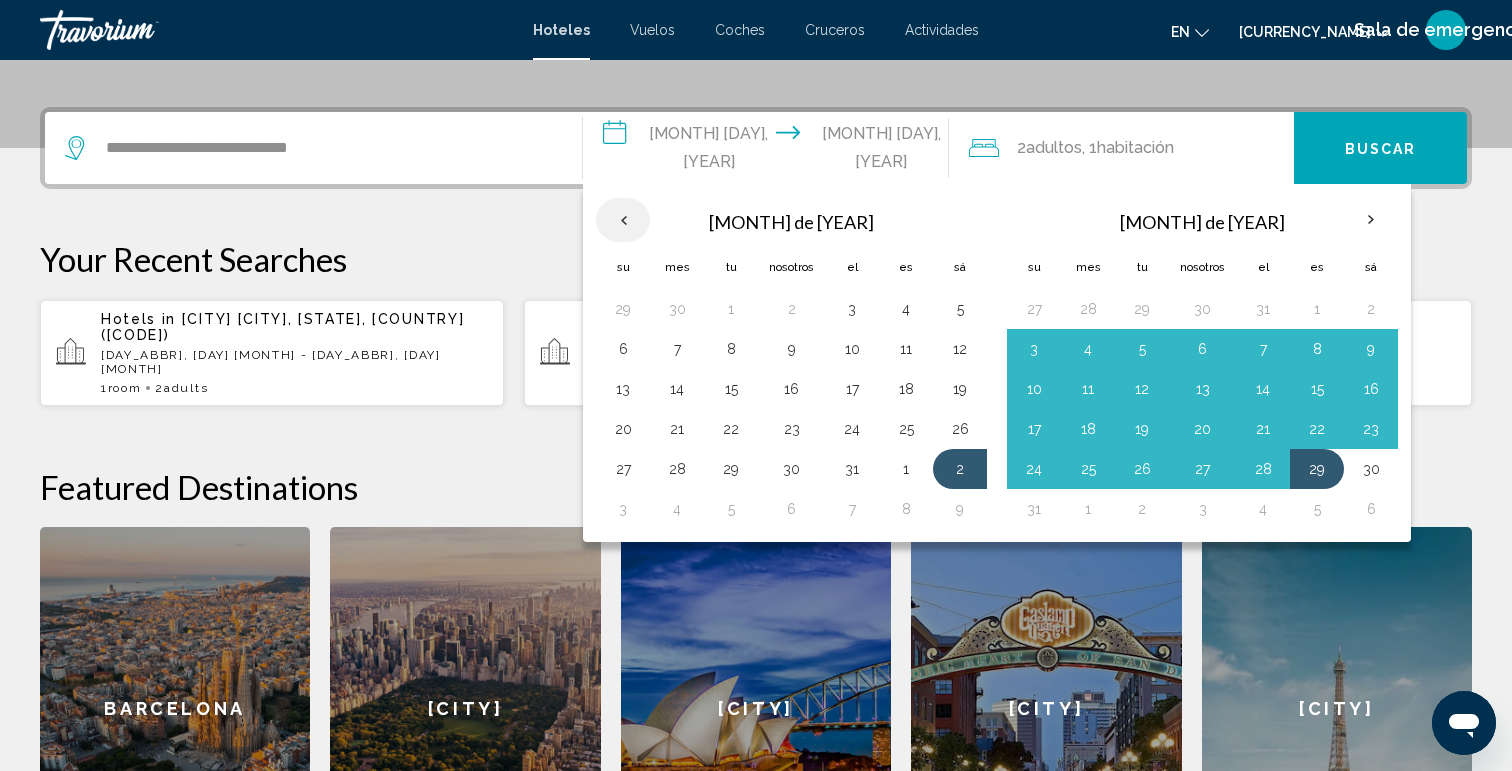 click at bounding box center [623, 220] 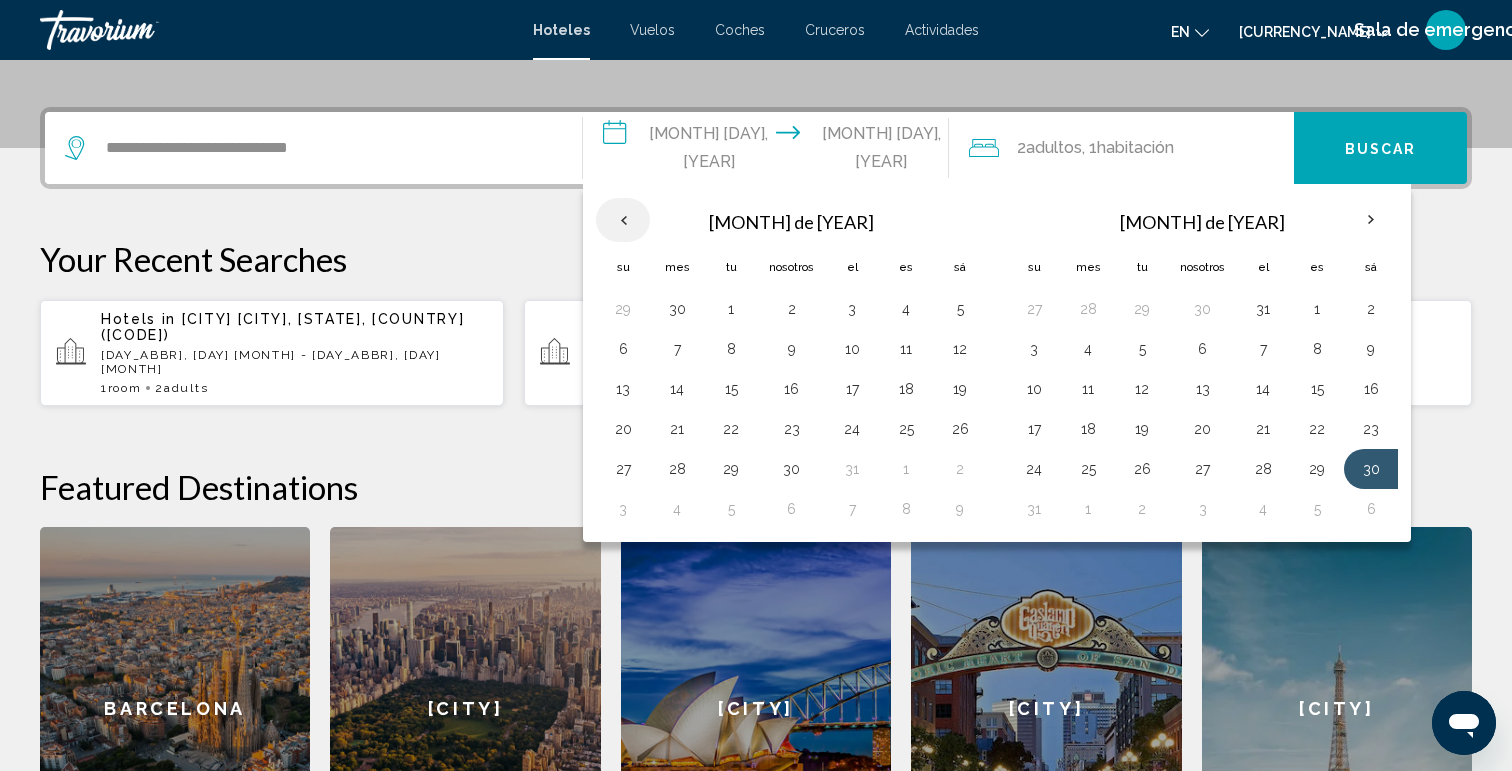 click at bounding box center (623, 220) 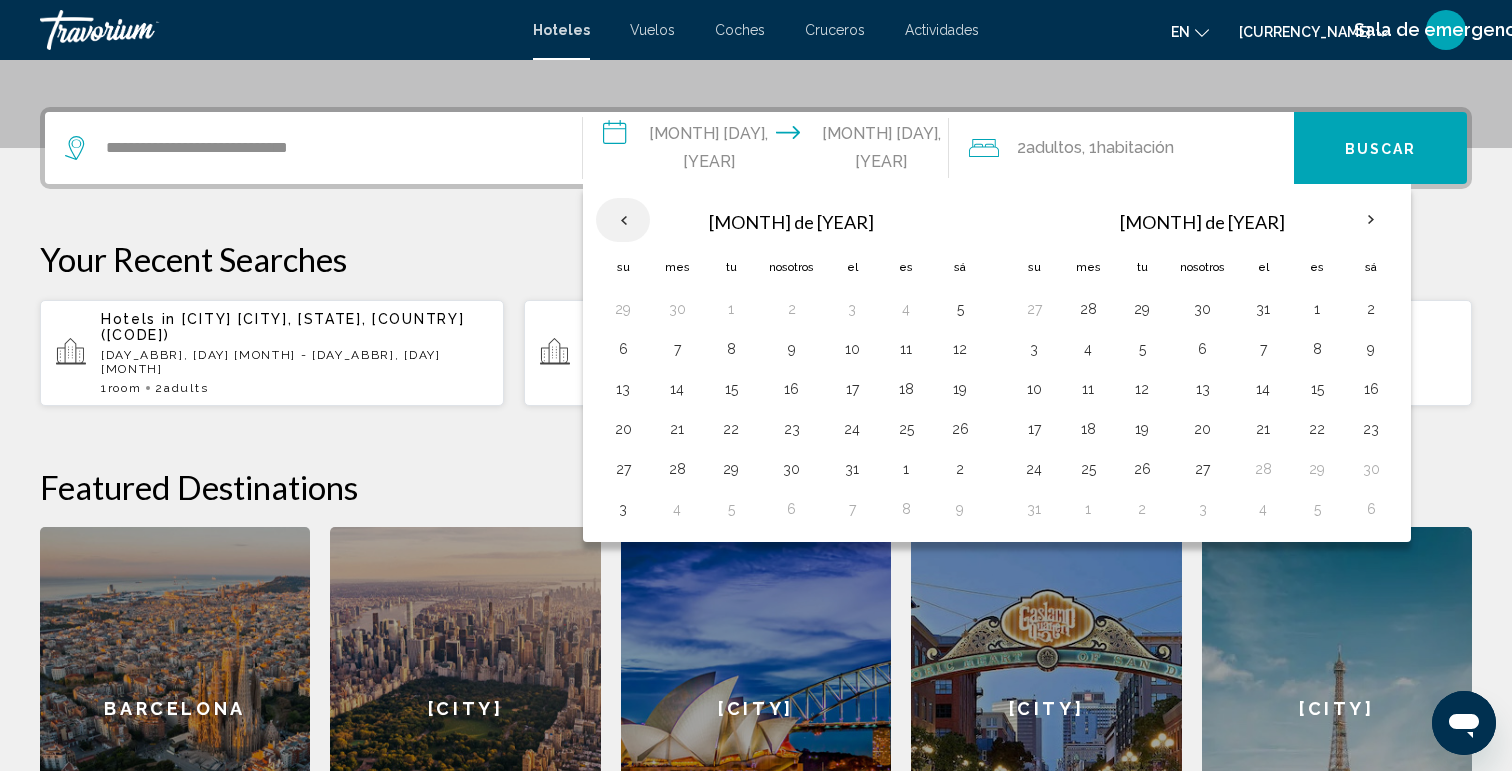 click at bounding box center [623, 220] 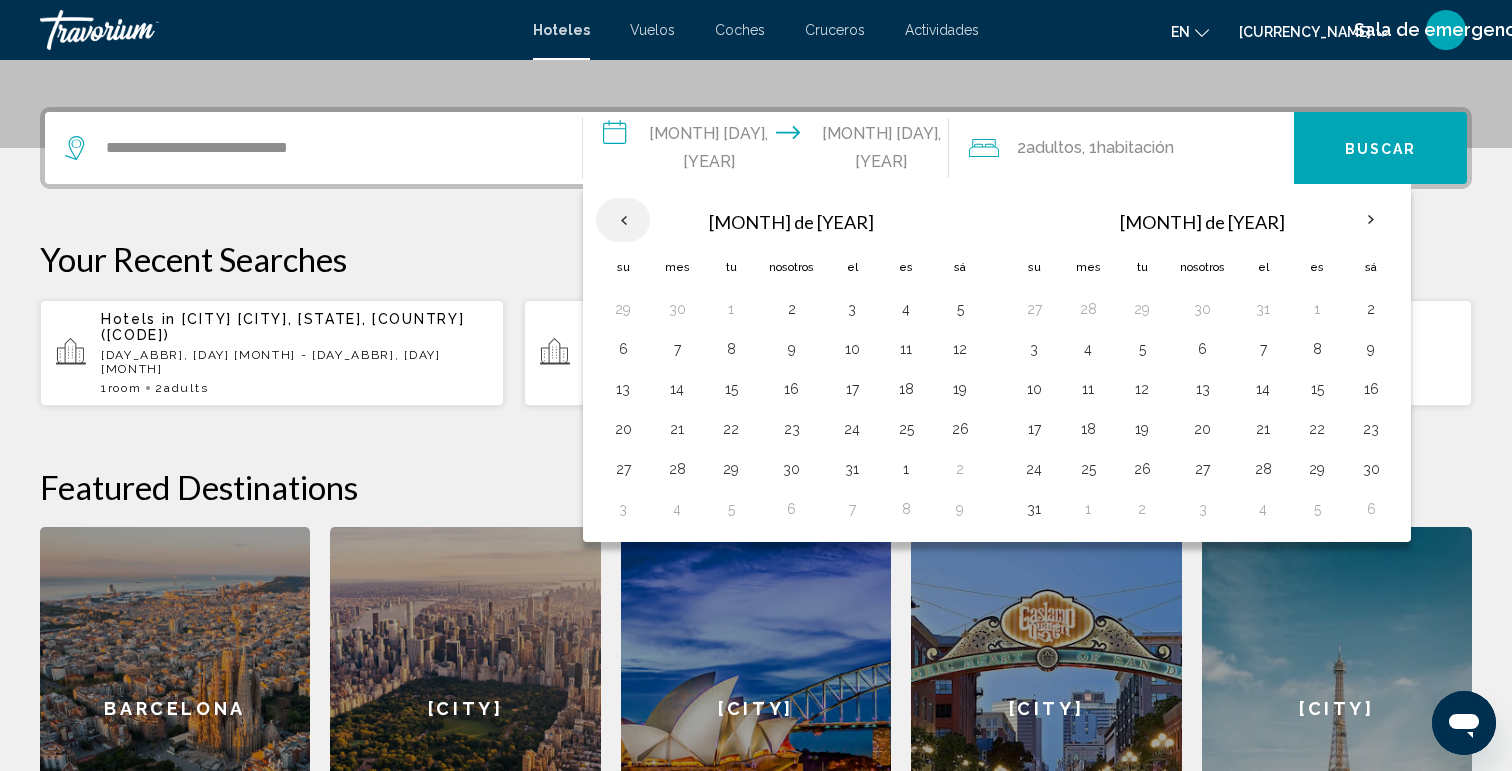 click at bounding box center [623, 220] 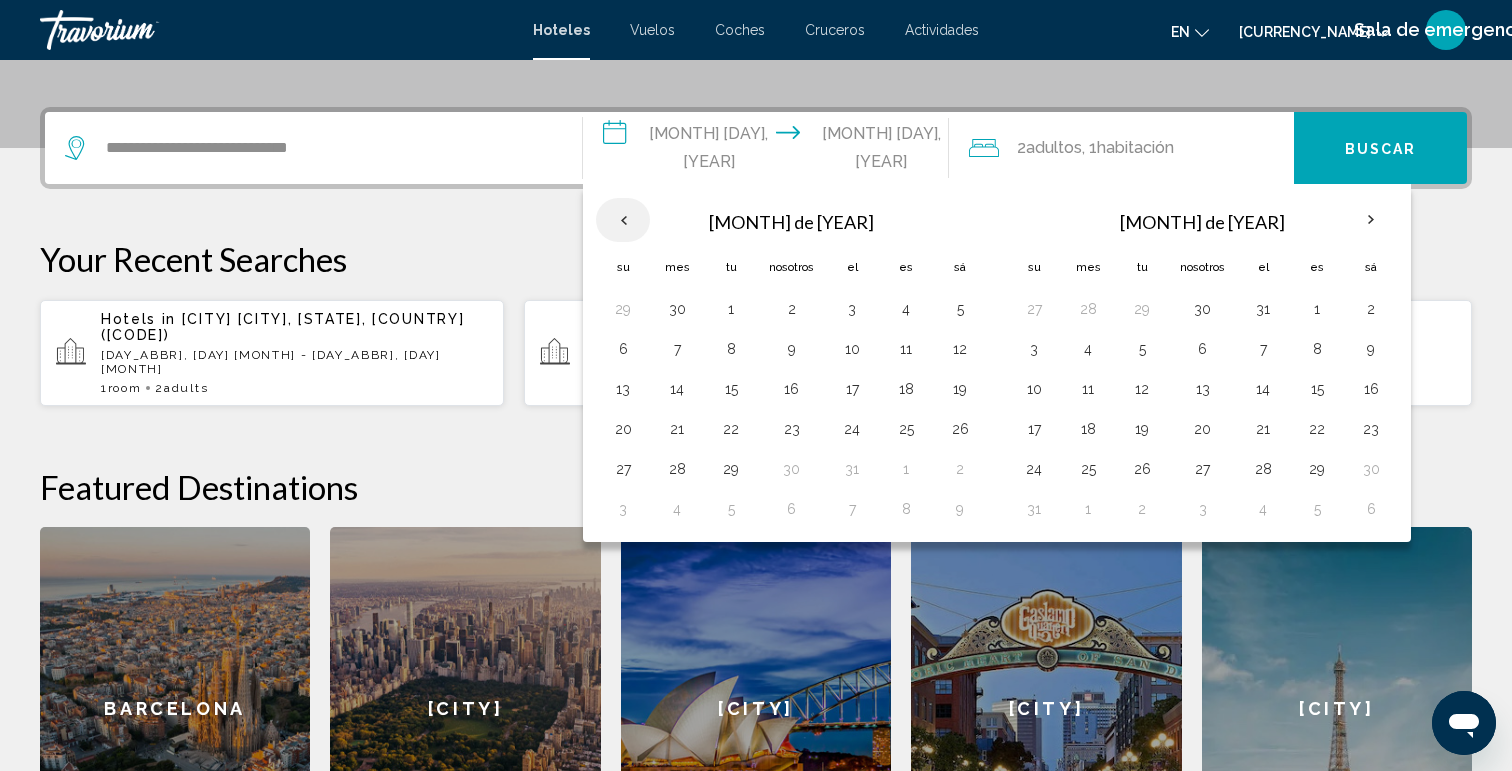 click at bounding box center [623, 220] 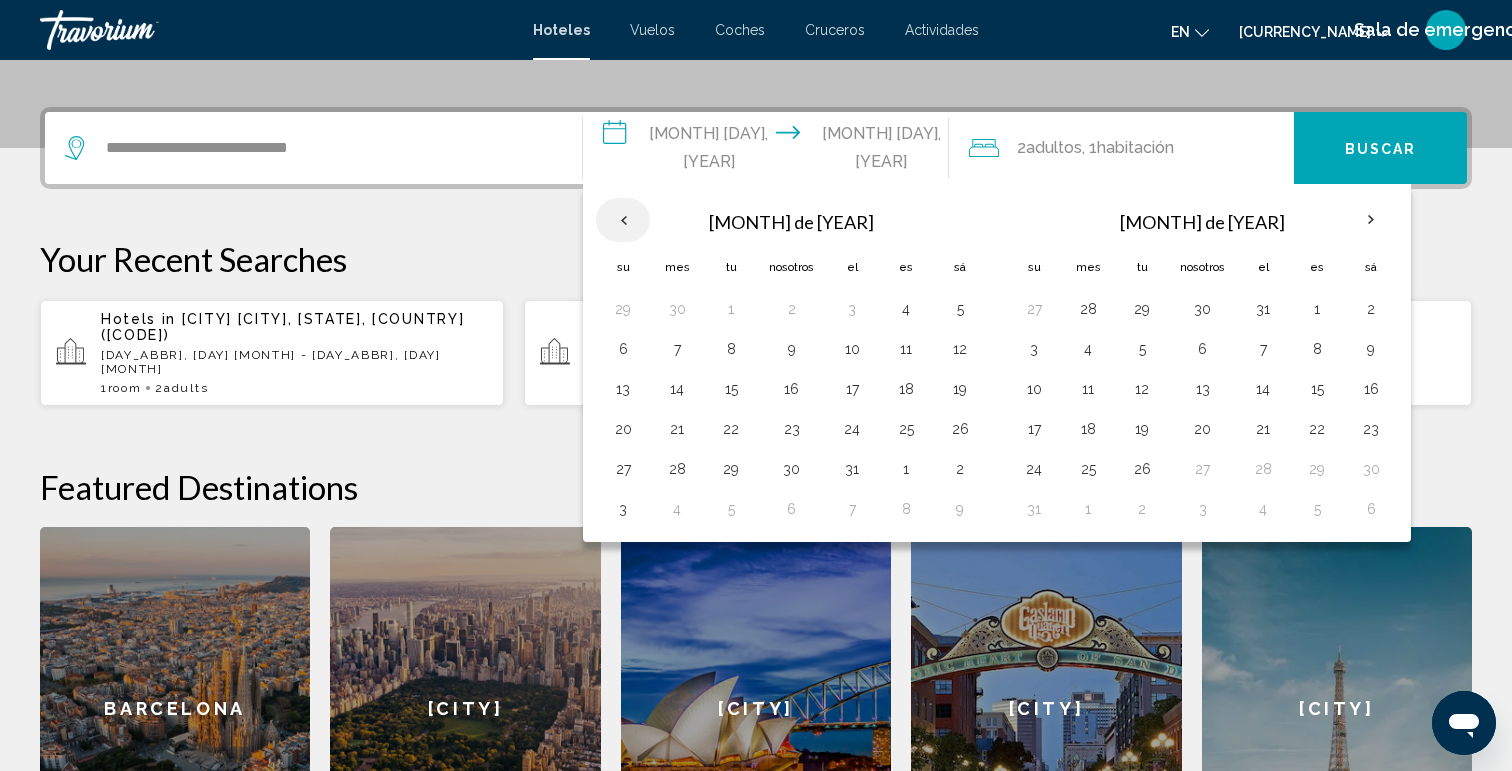 click at bounding box center (623, 220) 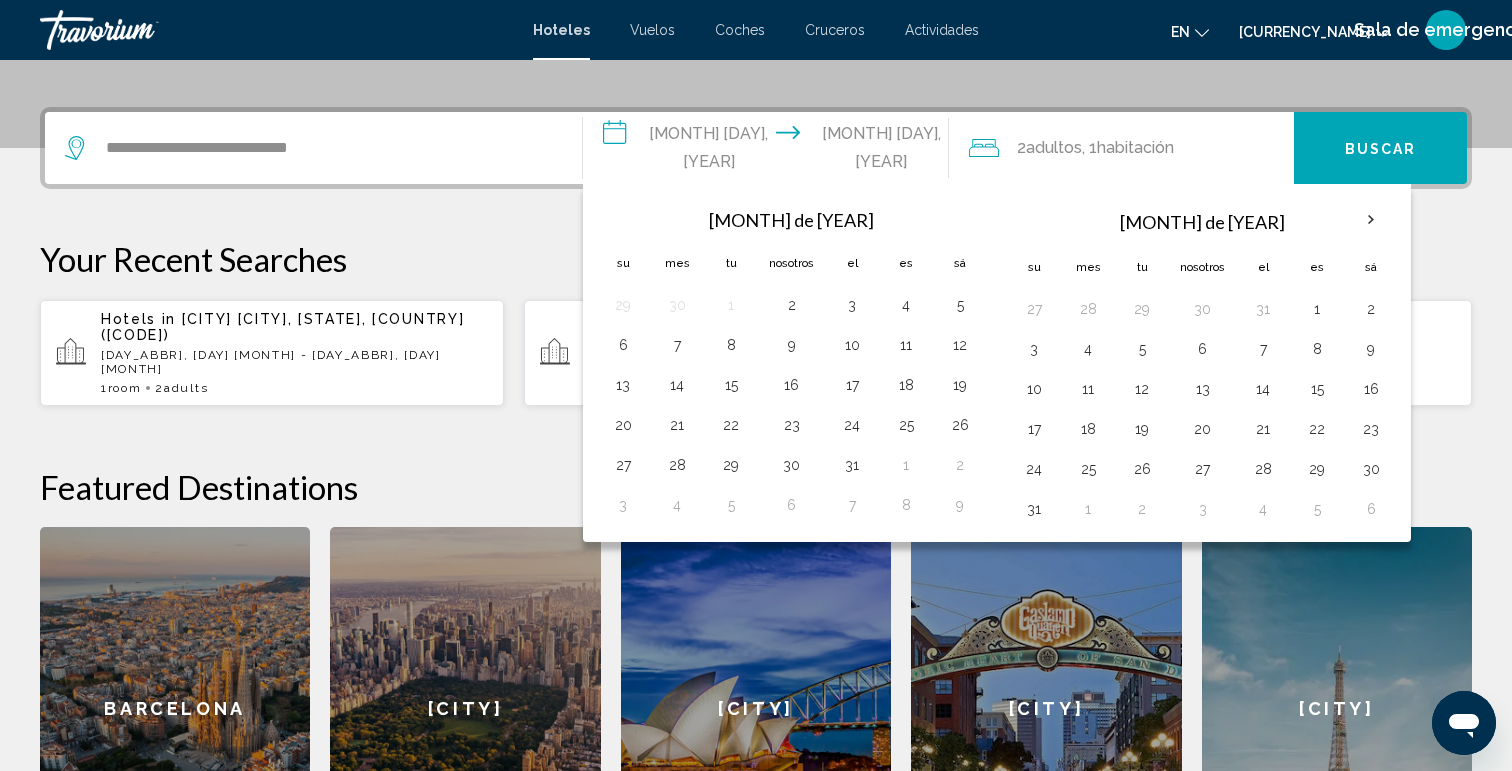 click at bounding box center (623, 219) 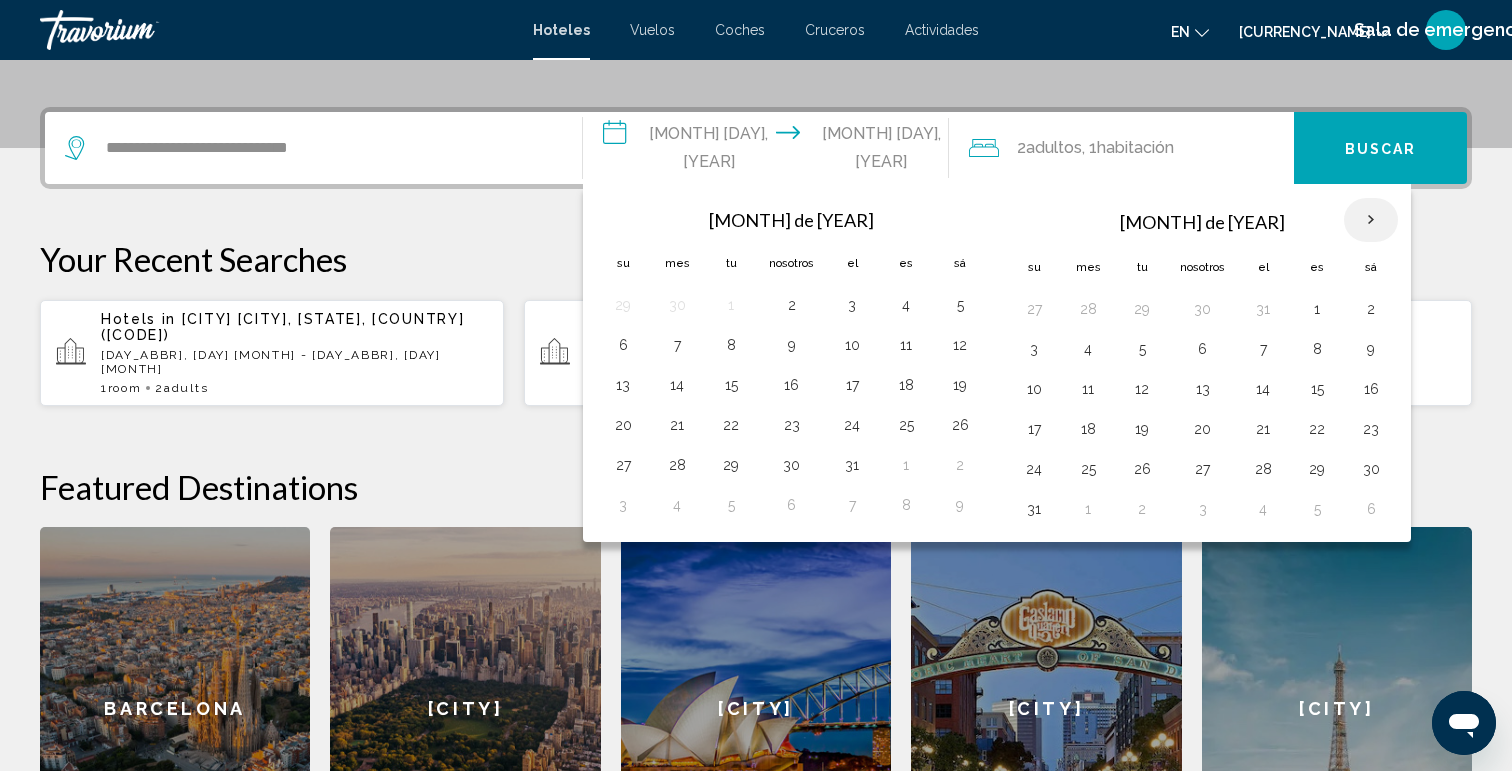 click at bounding box center [1371, 220] 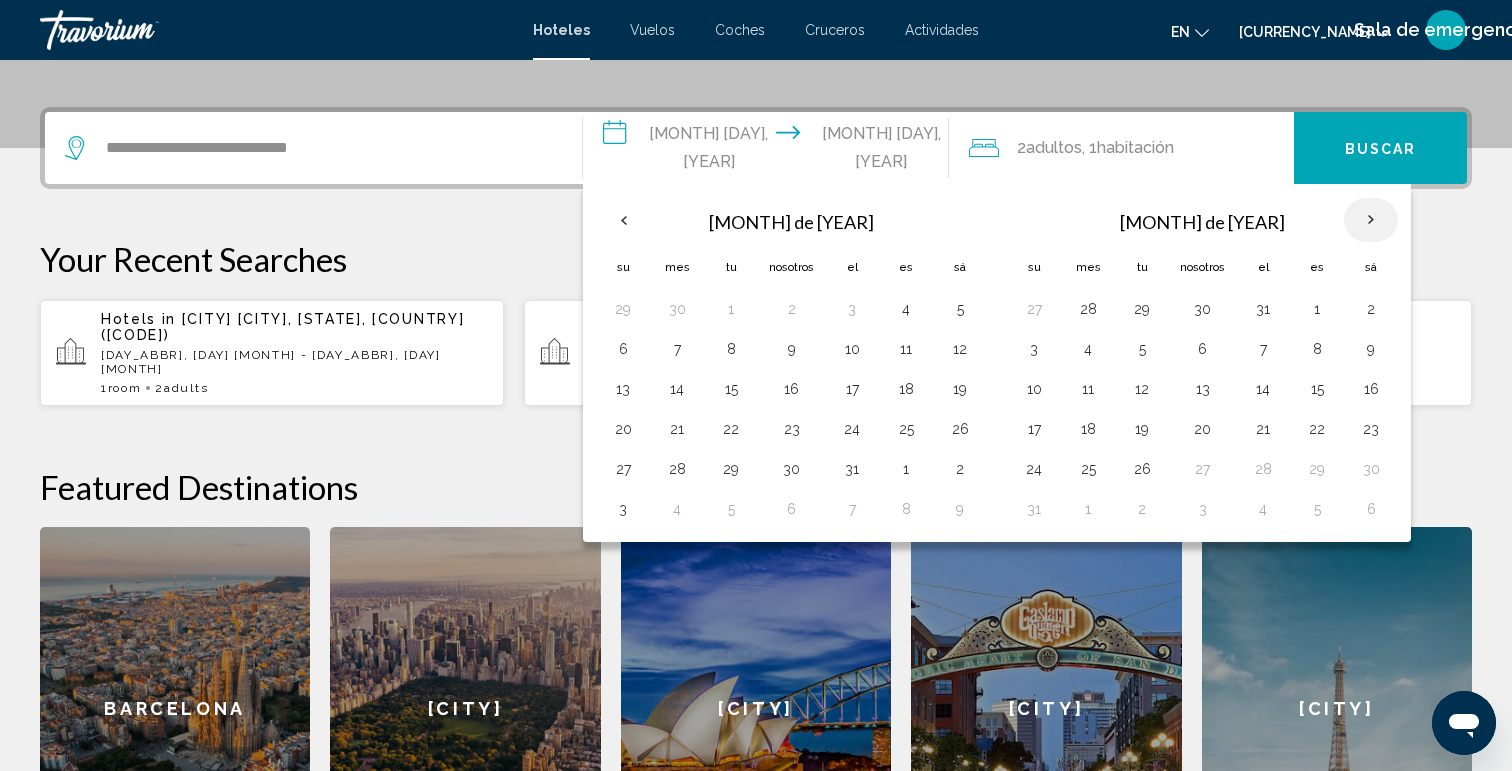 click at bounding box center [1371, 220] 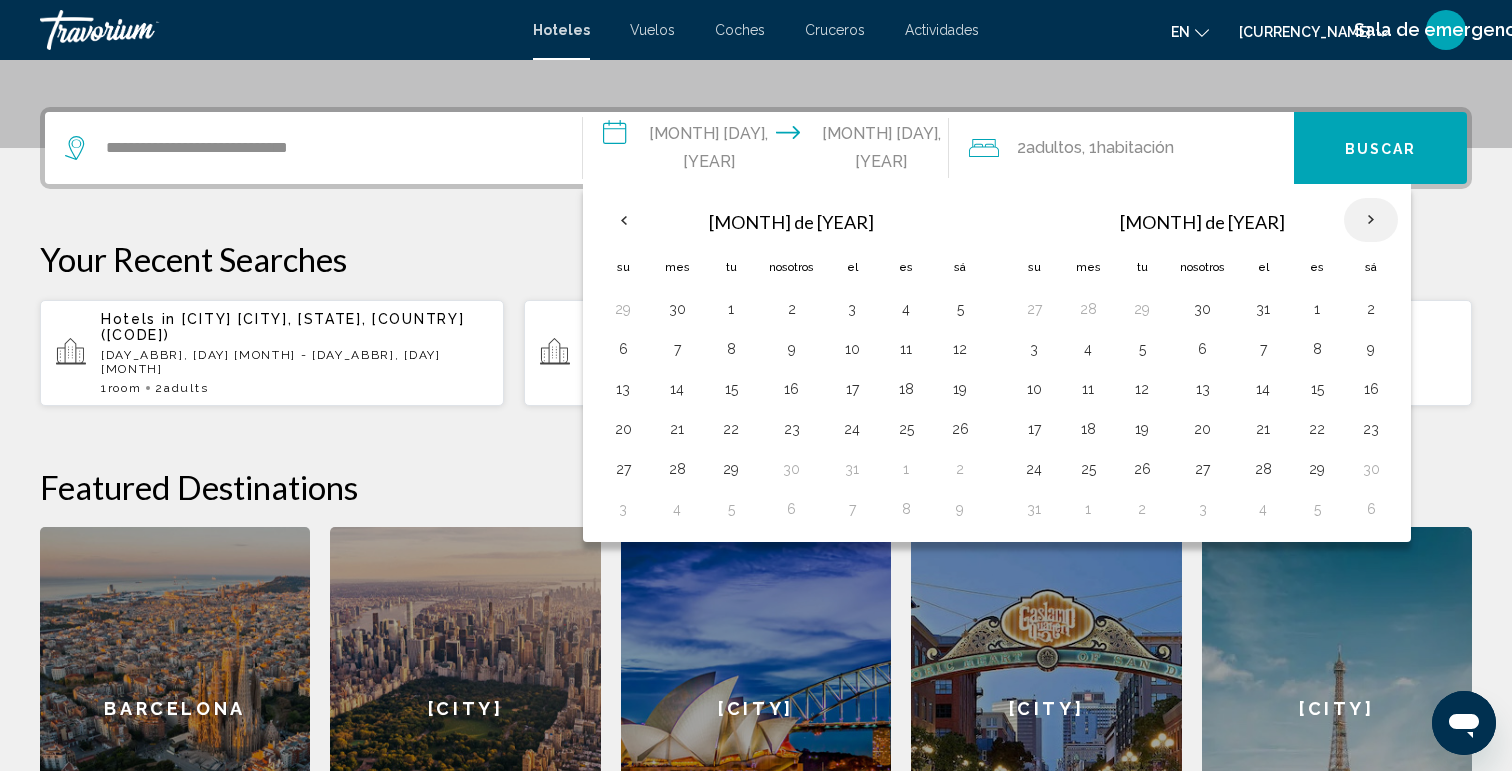 click at bounding box center [1371, 220] 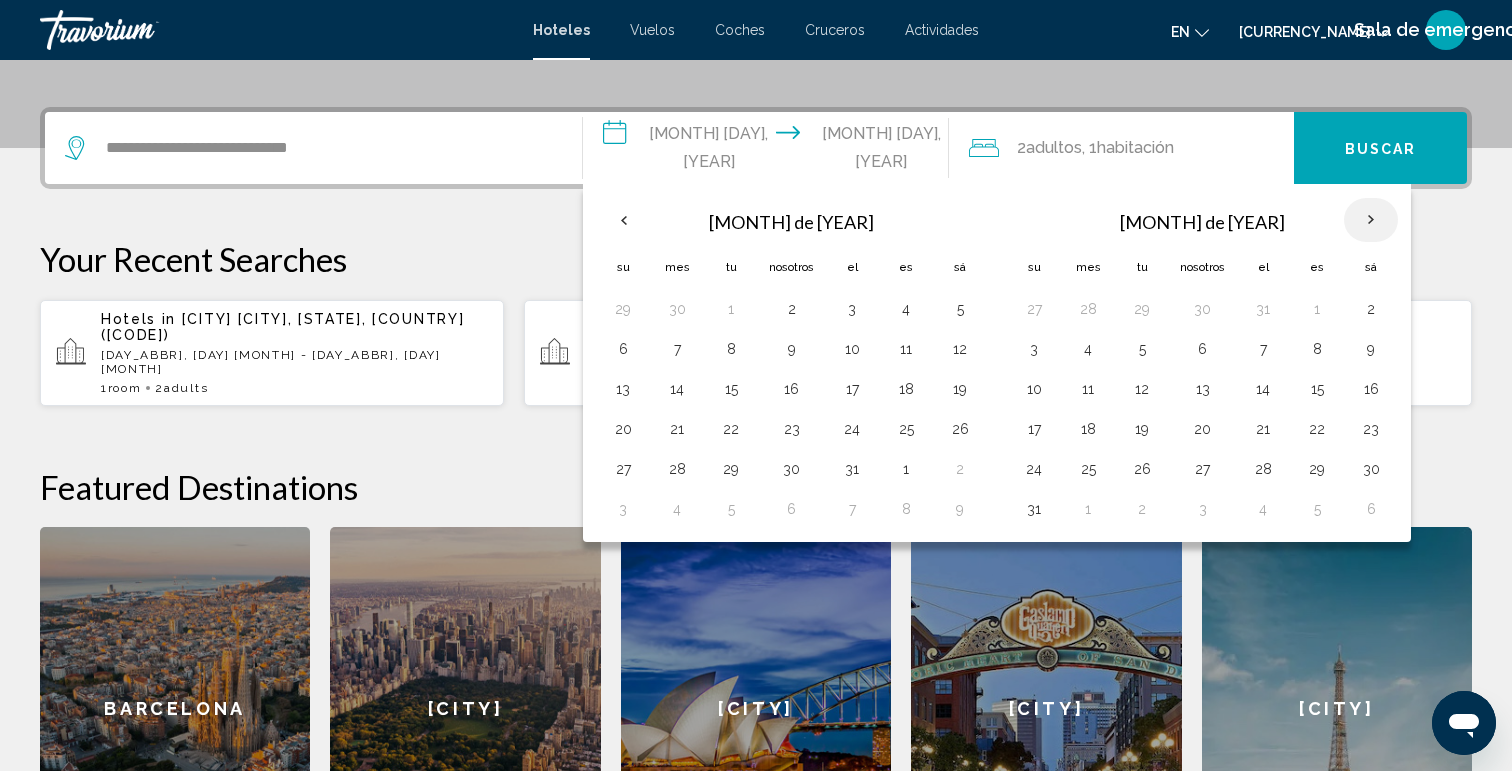 click at bounding box center (1371, 220) 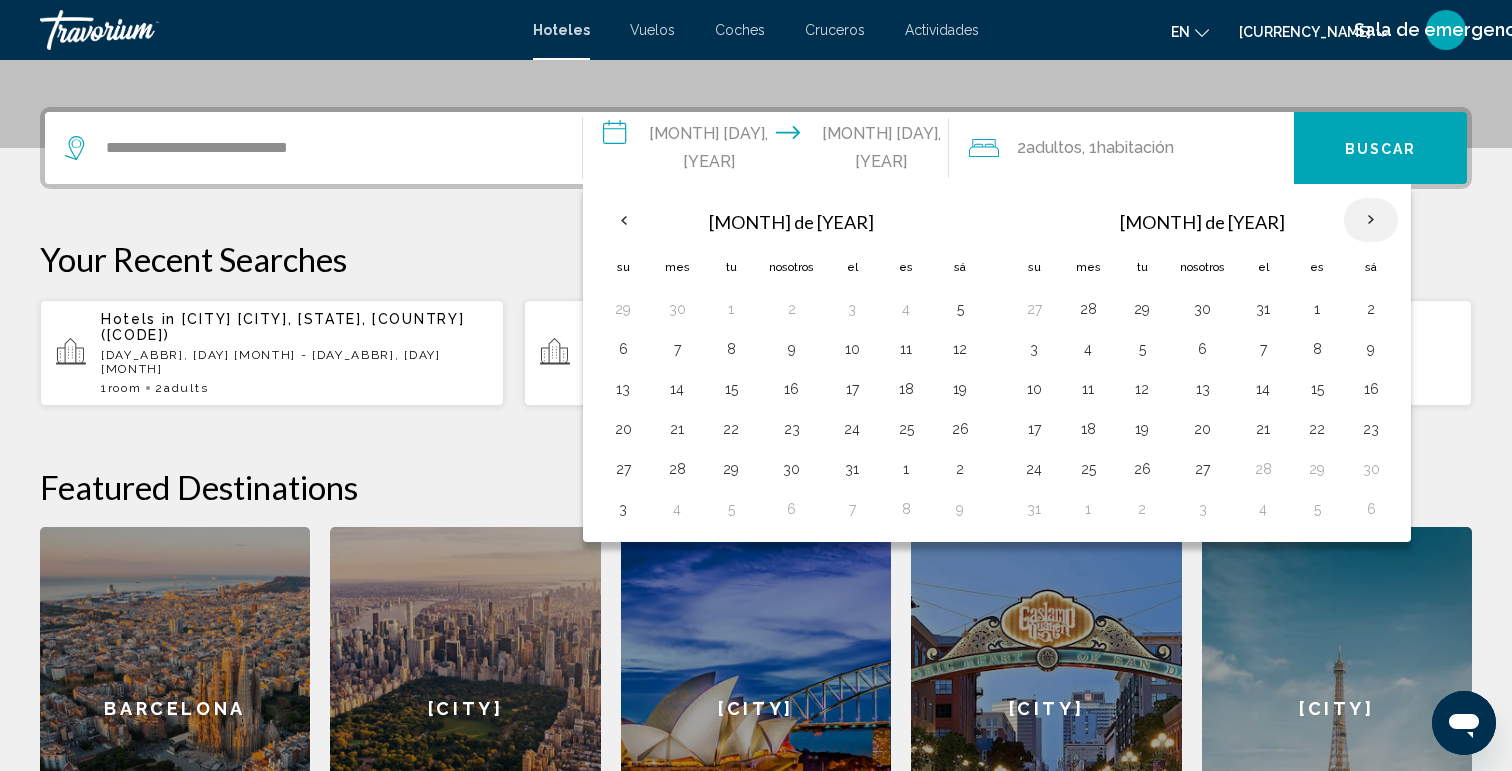 click at bounding box center [1371, 220] 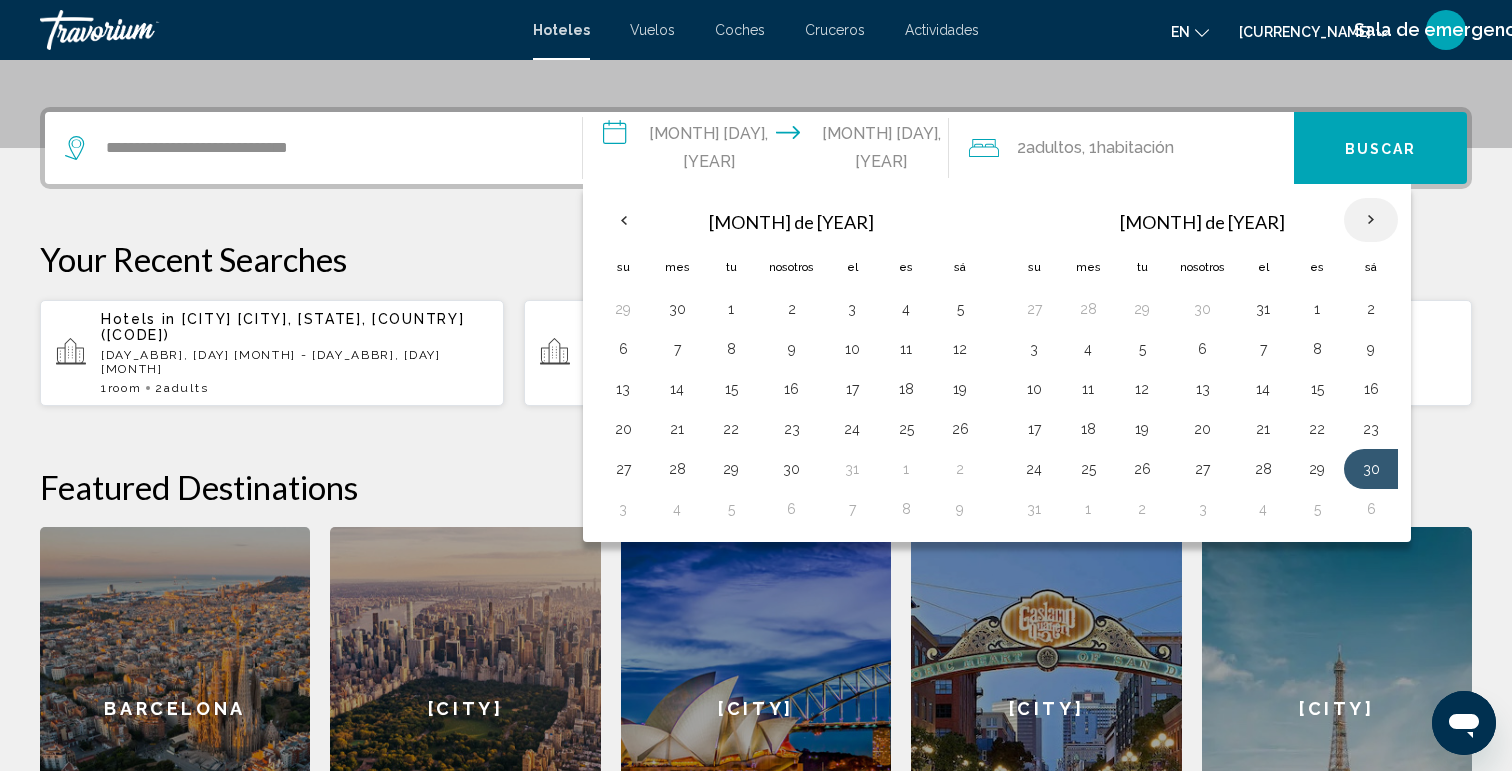 click at bounding box center (1371, 220) 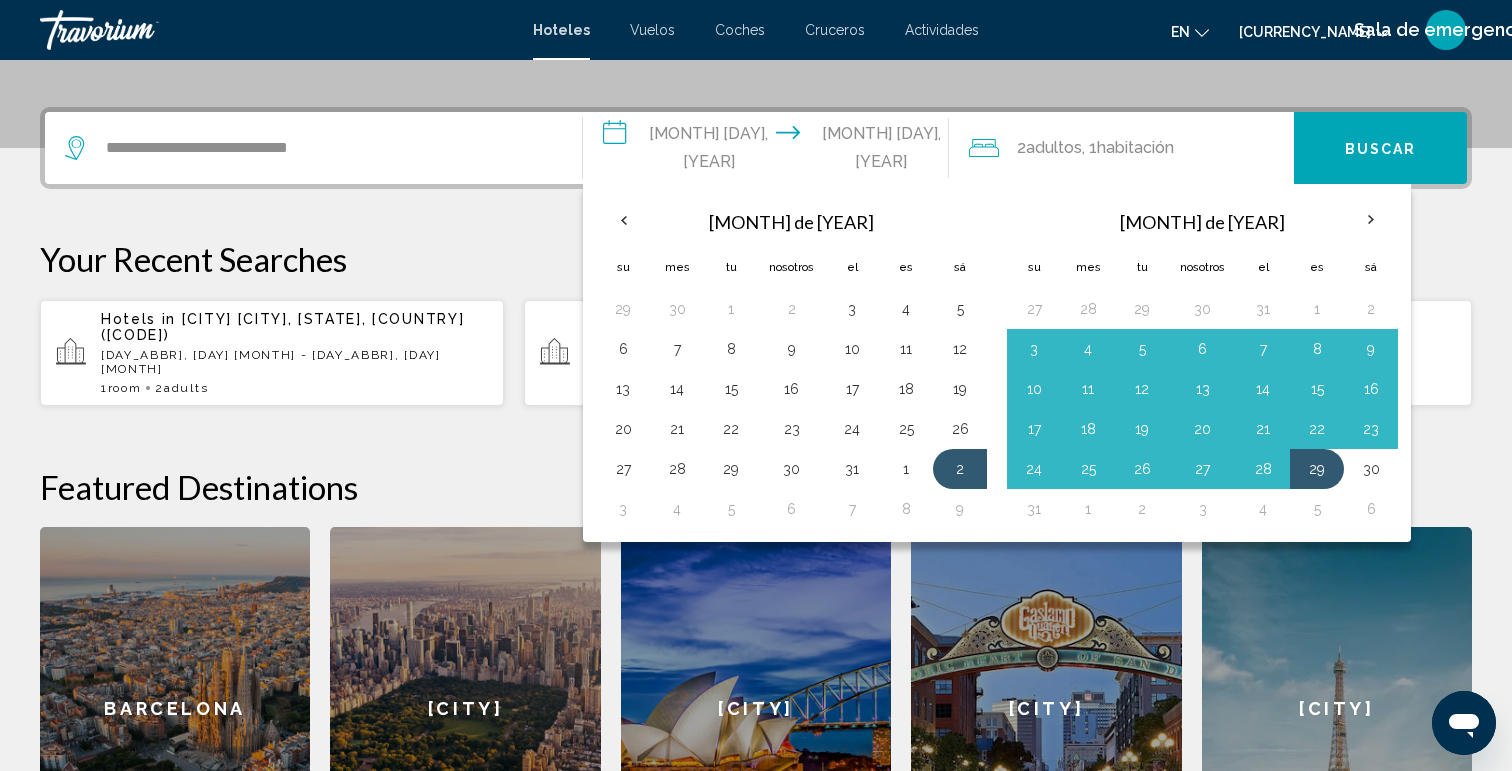 click at bounding box center (1034, 221) 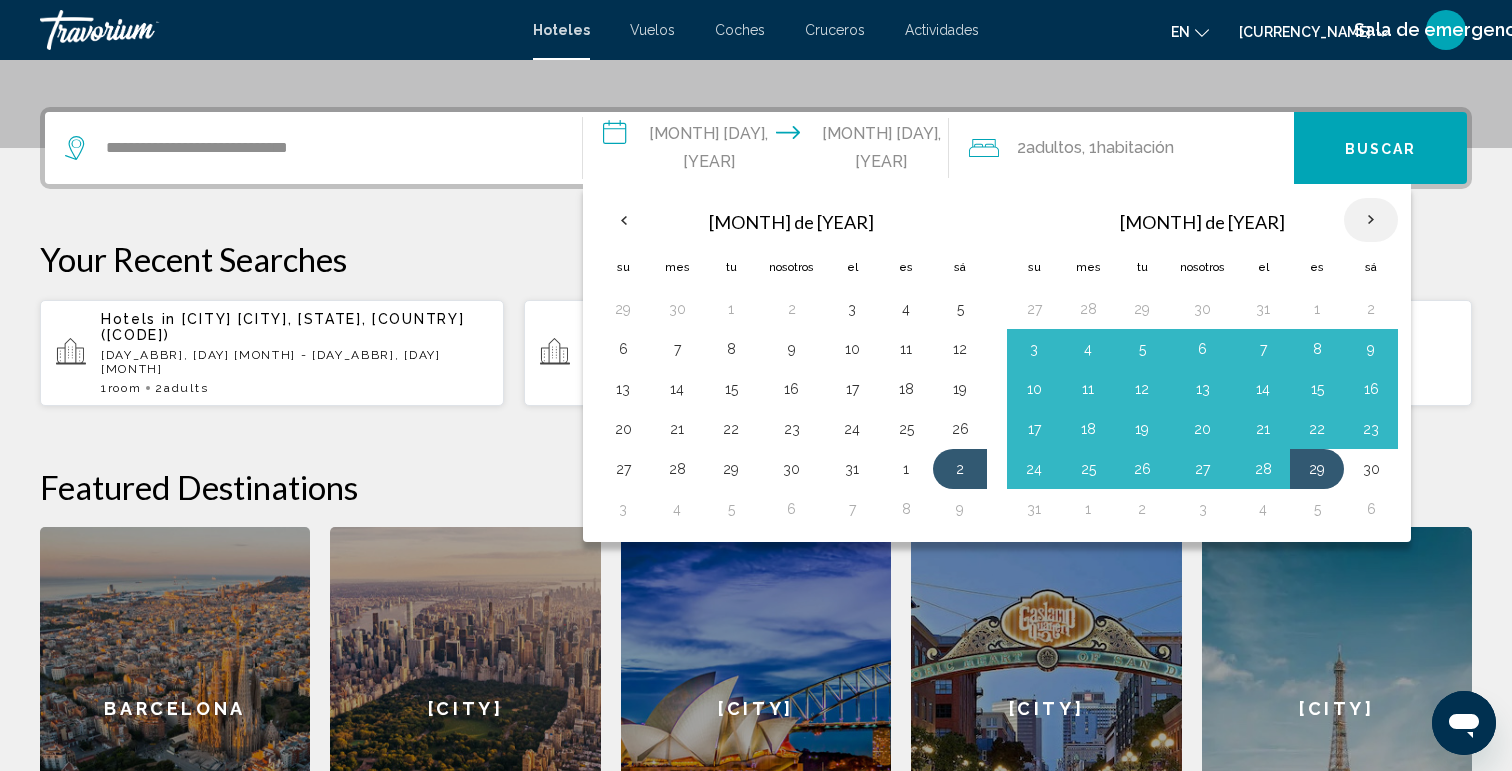 click at bounding box center (1371, 220) 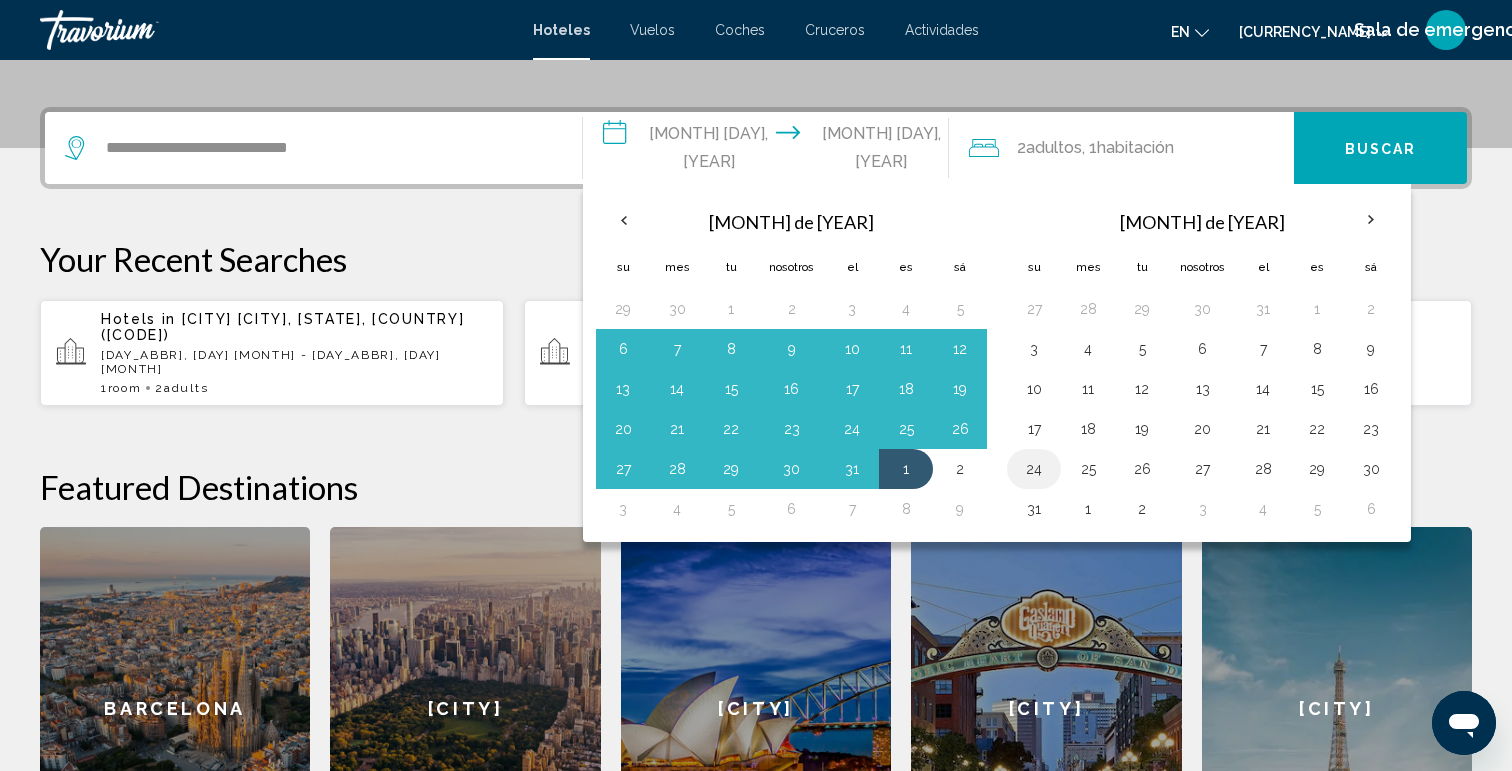 drag, startPoint x: 1037, startPoint y: 470, endPoint x: 1059, endPoint y: 466, distance: 22.36068 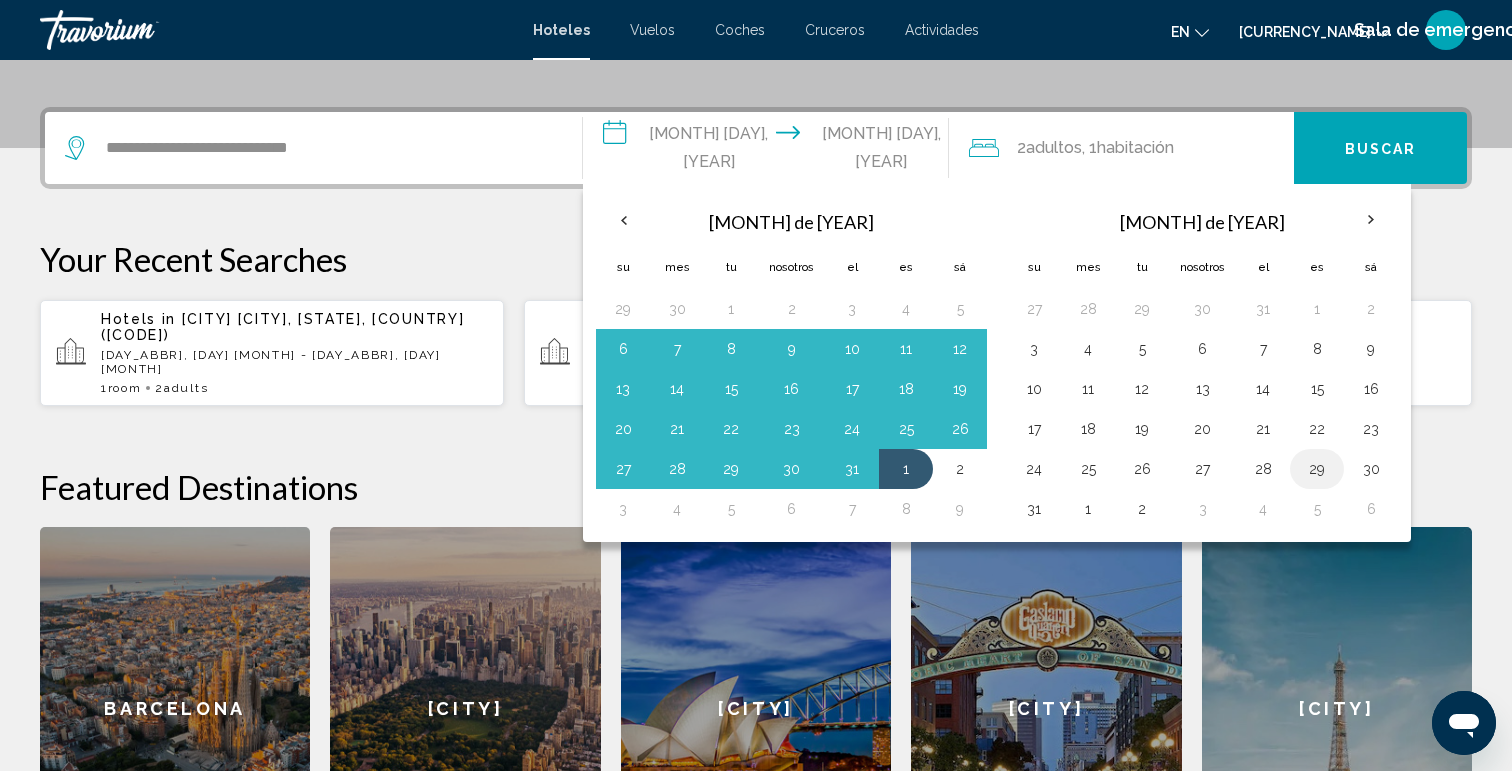 click on "29" at bounding box center (1317, 309) 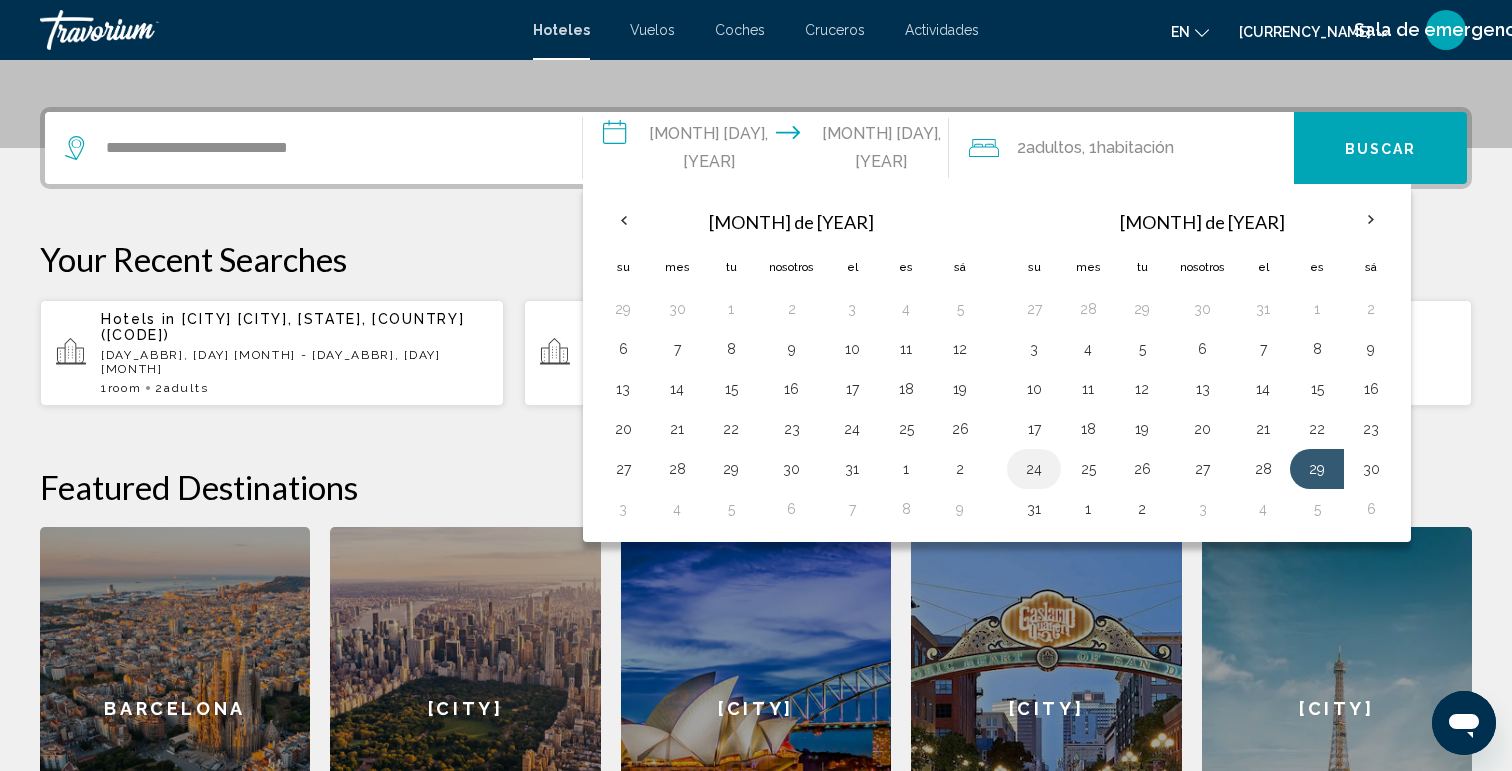 click on "24" at bounding box center (1034, 309) 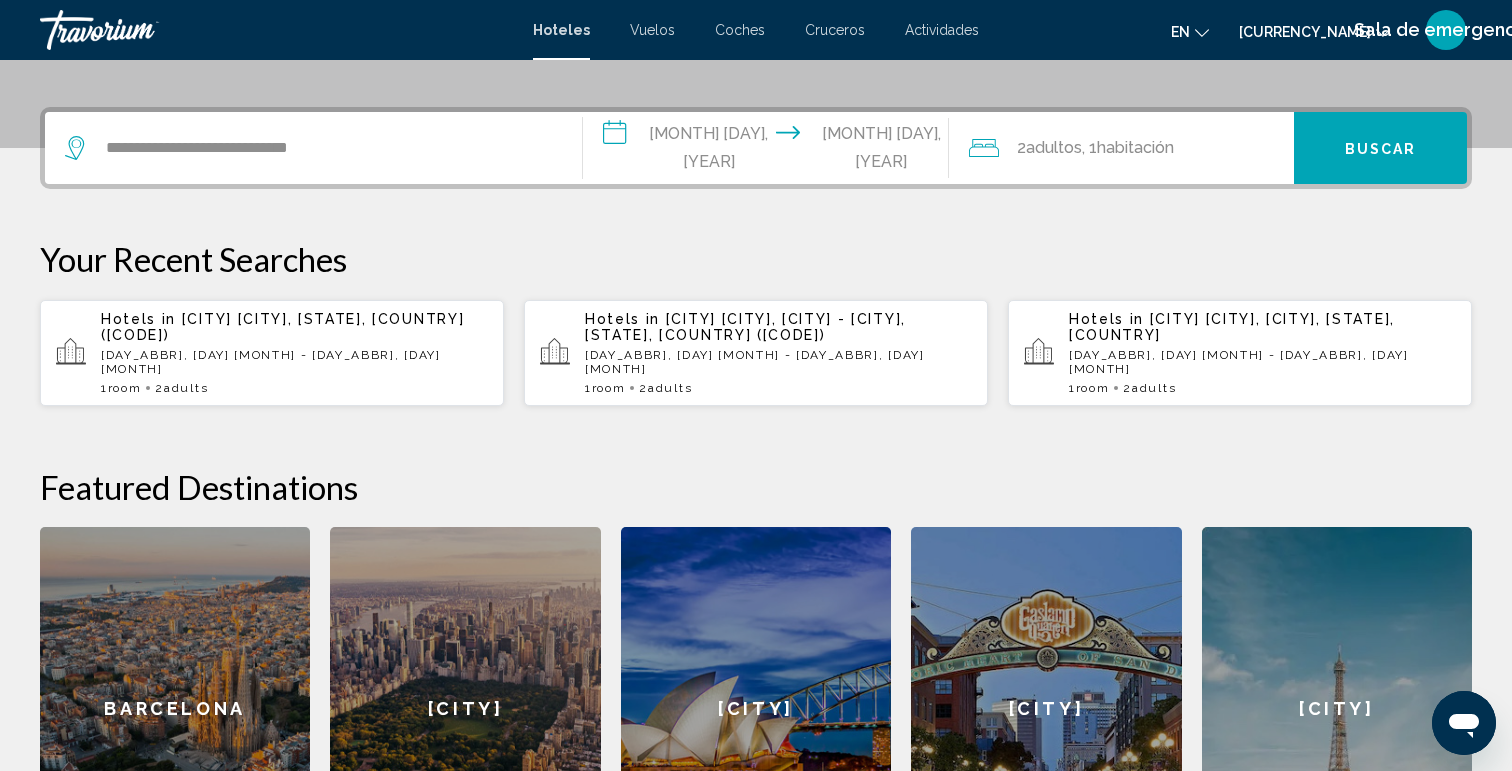 click on "**********" at bounding box center [770, 151] 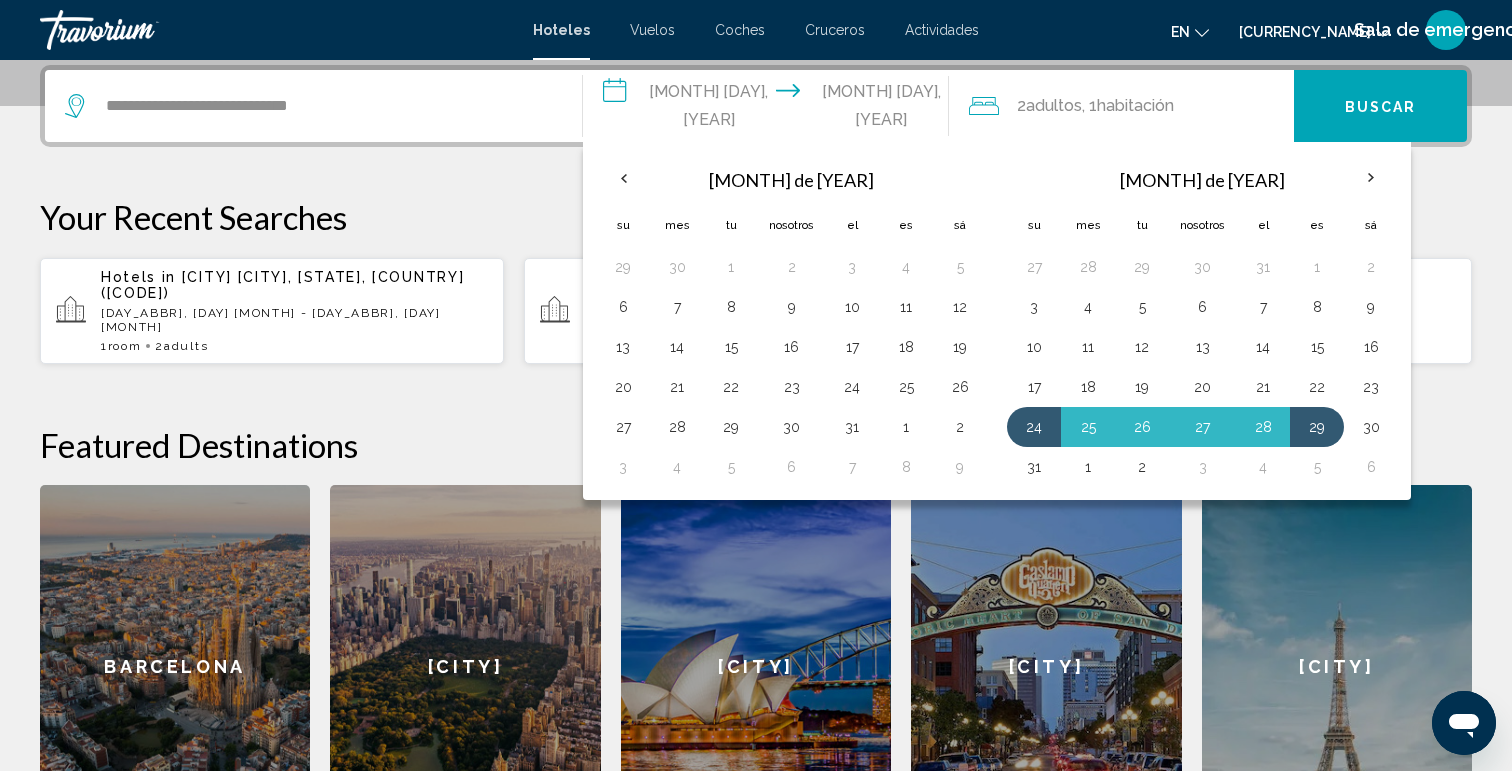 click on "Your Recent Searches" at bounding box center [756, 217] 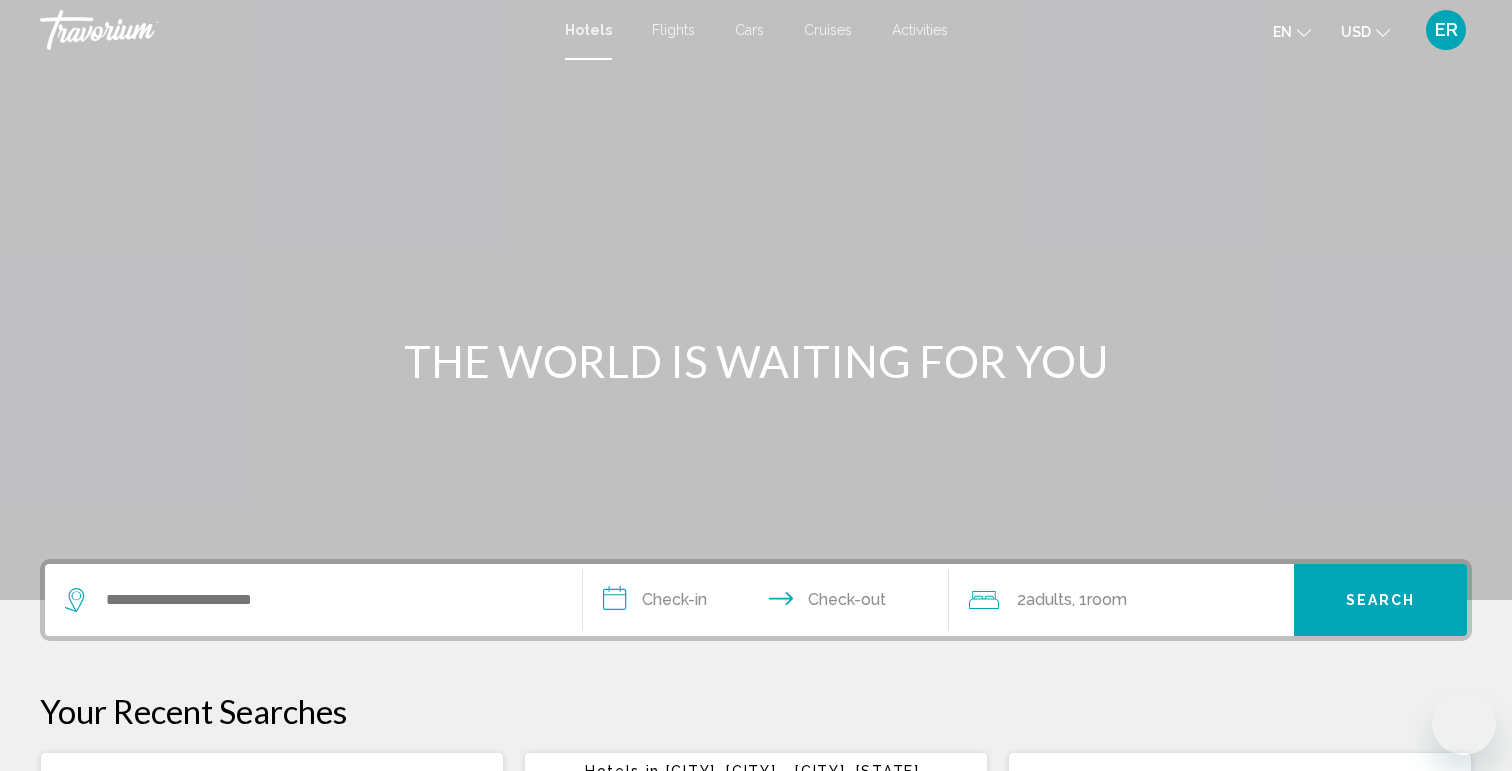 scroll, scrollTop: 0, scrollLeft: 0, axis: both 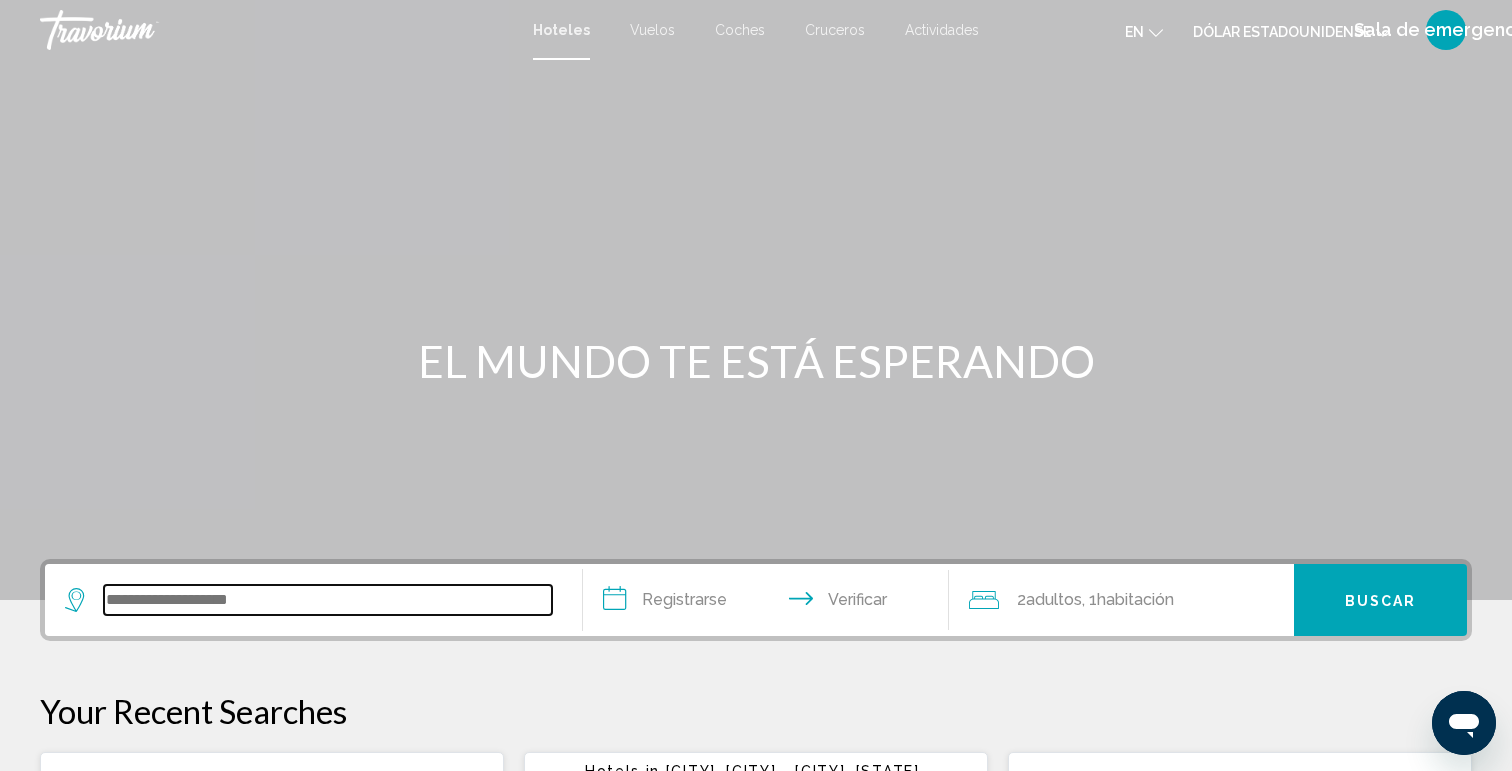 click at bounding box center [328, 600] 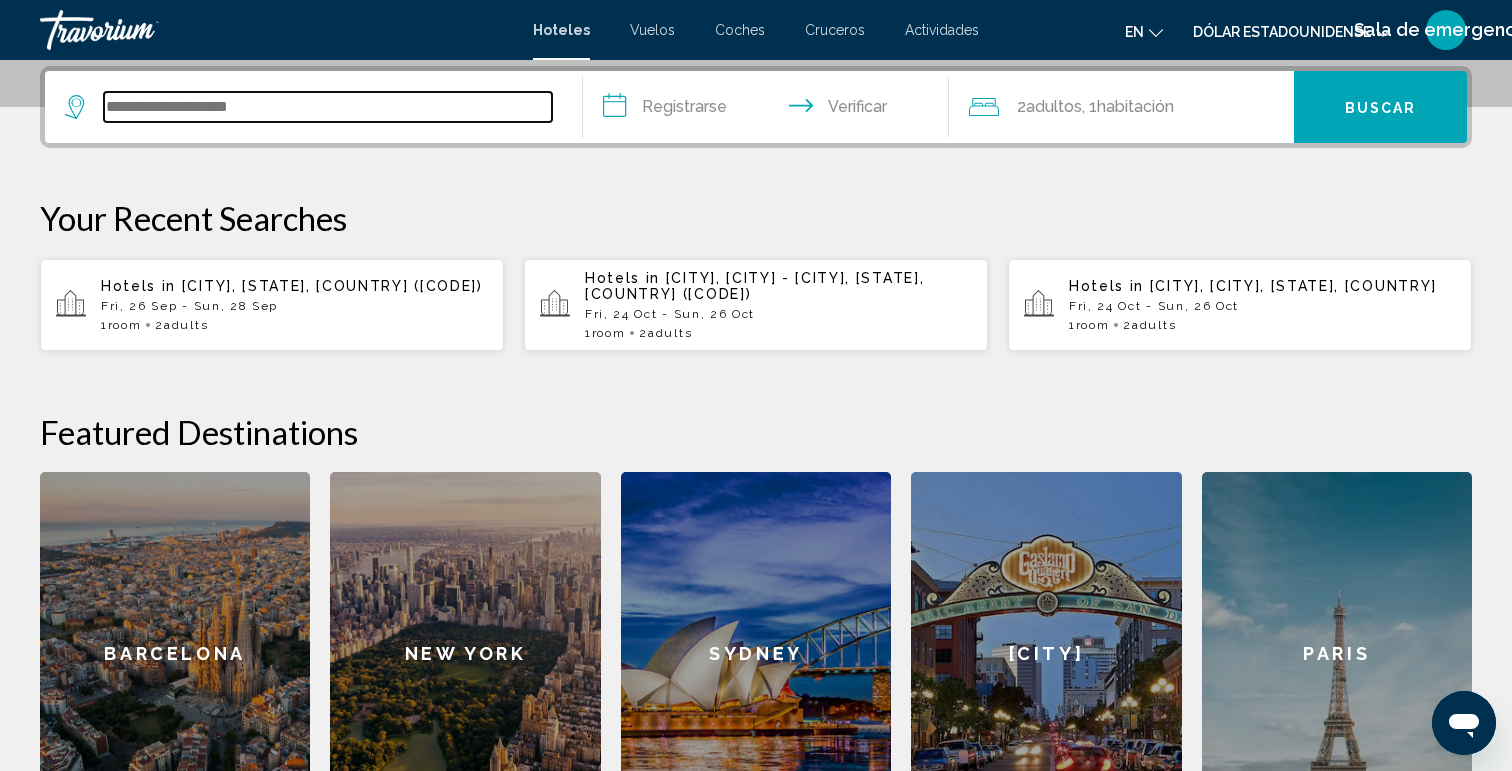scroll, scrollTop: 494, scrollLeft: 0, axis: vertical 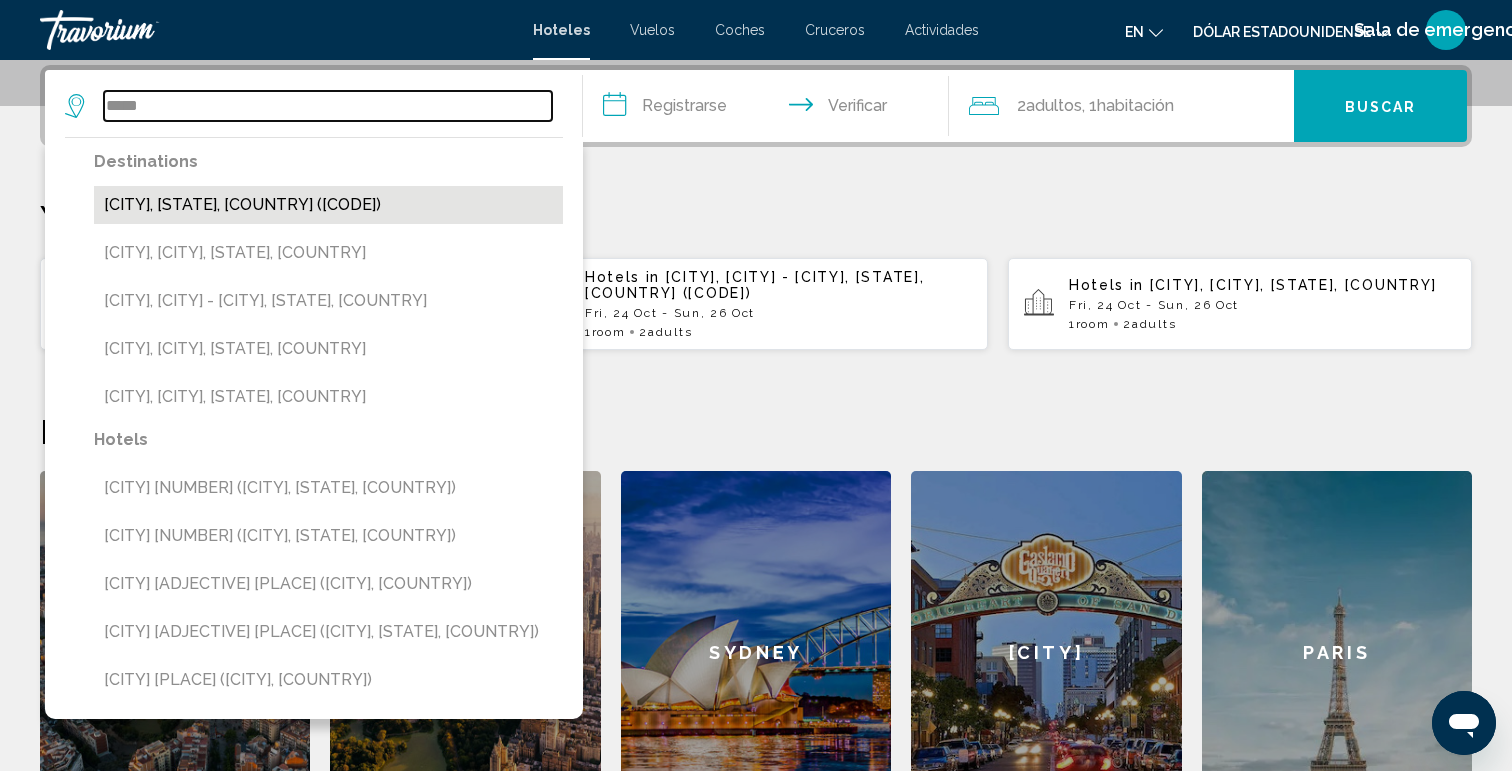type on "*****" 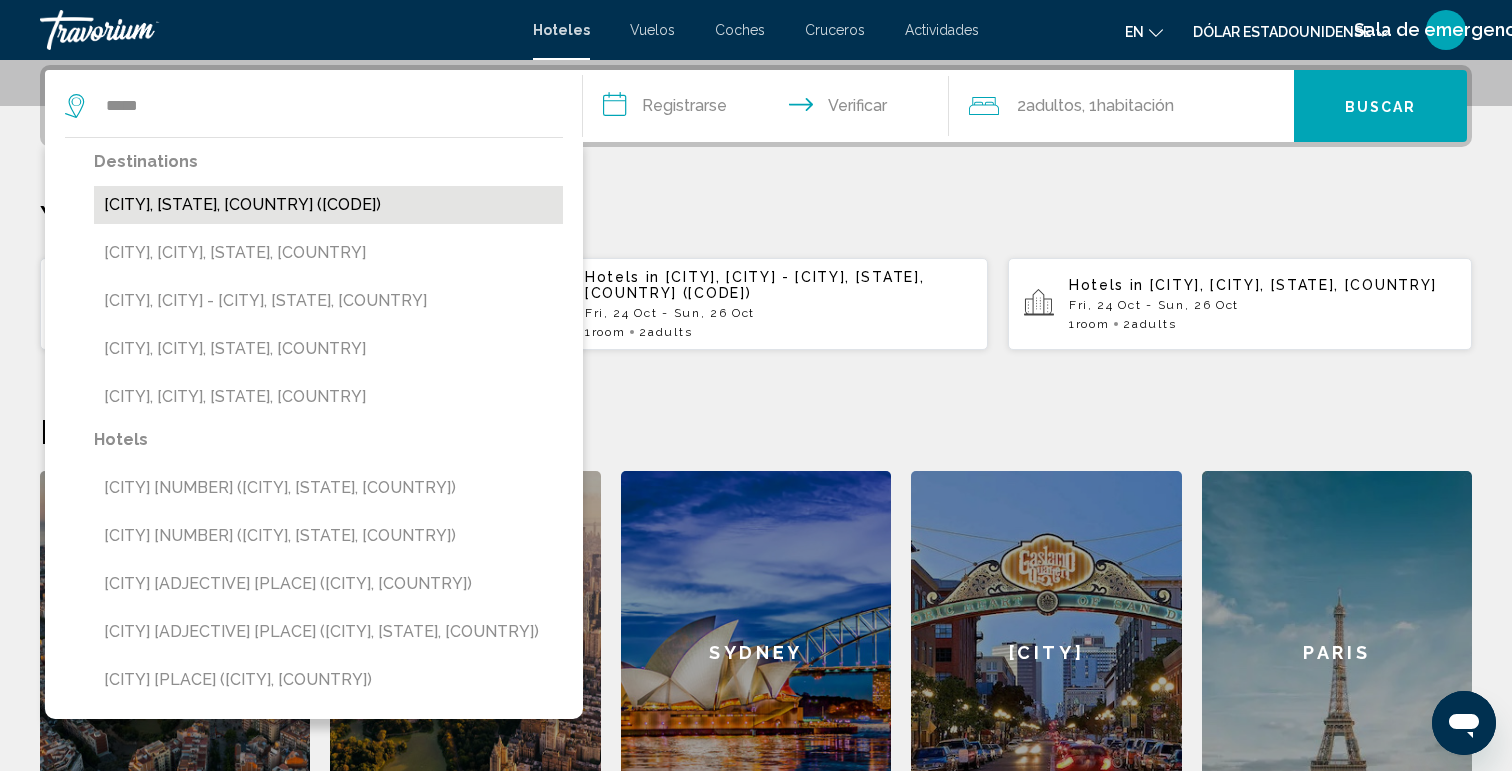 click on "[CITY], [STATE], [COUNTRY] ([CODE])" at bounding box center (328, 205) 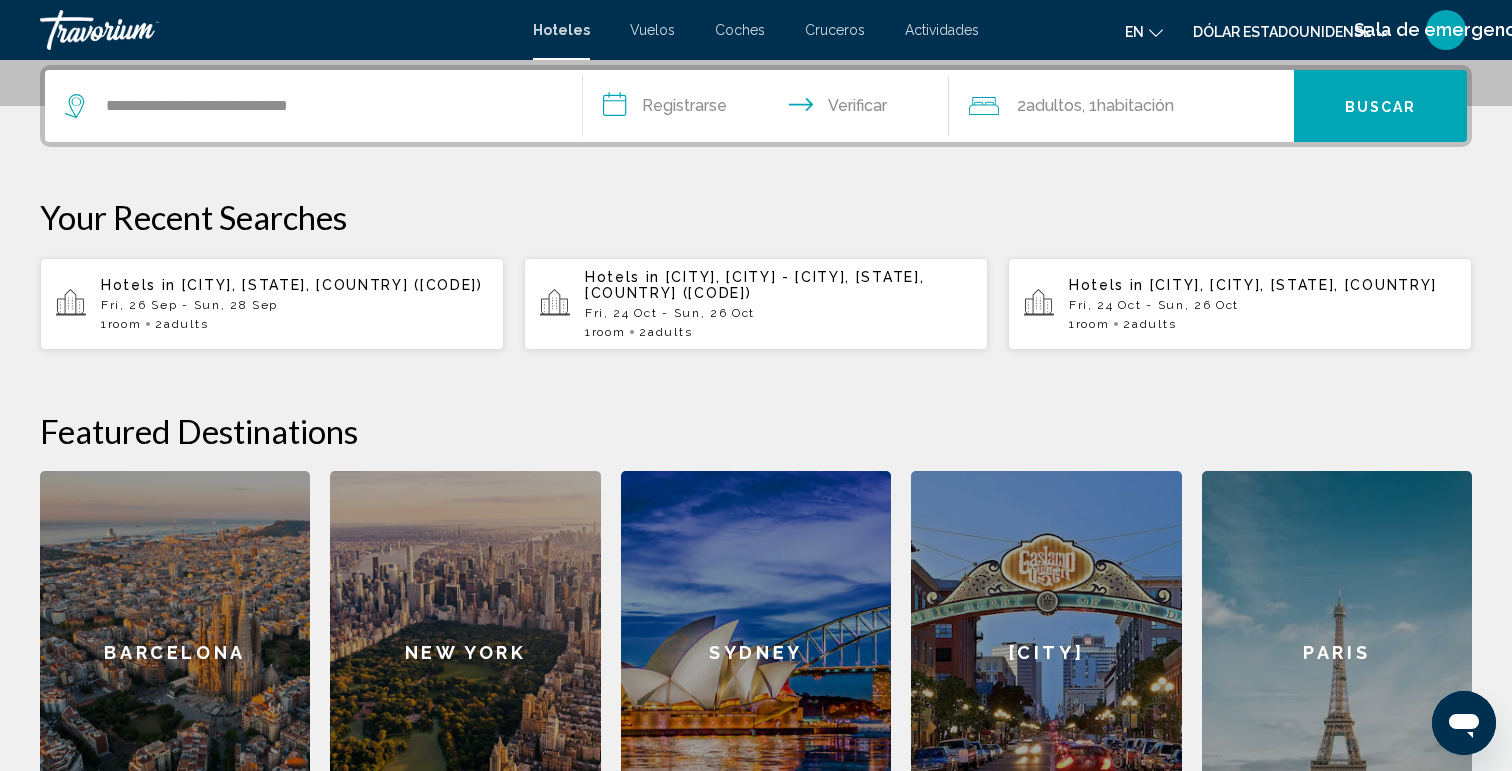 click on "**********" at bounding box center [770, 109] 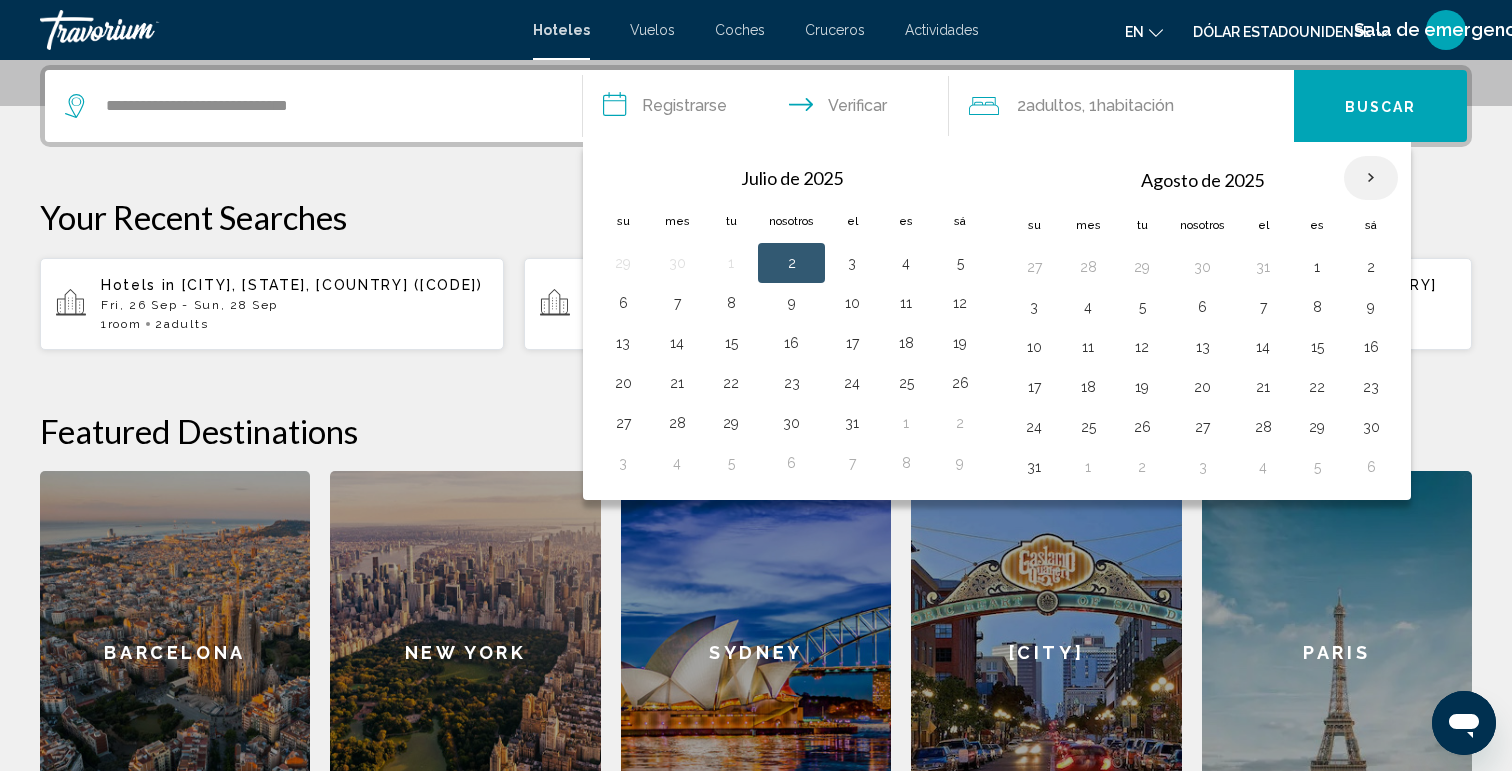 click at bounding box center (1371, 178) 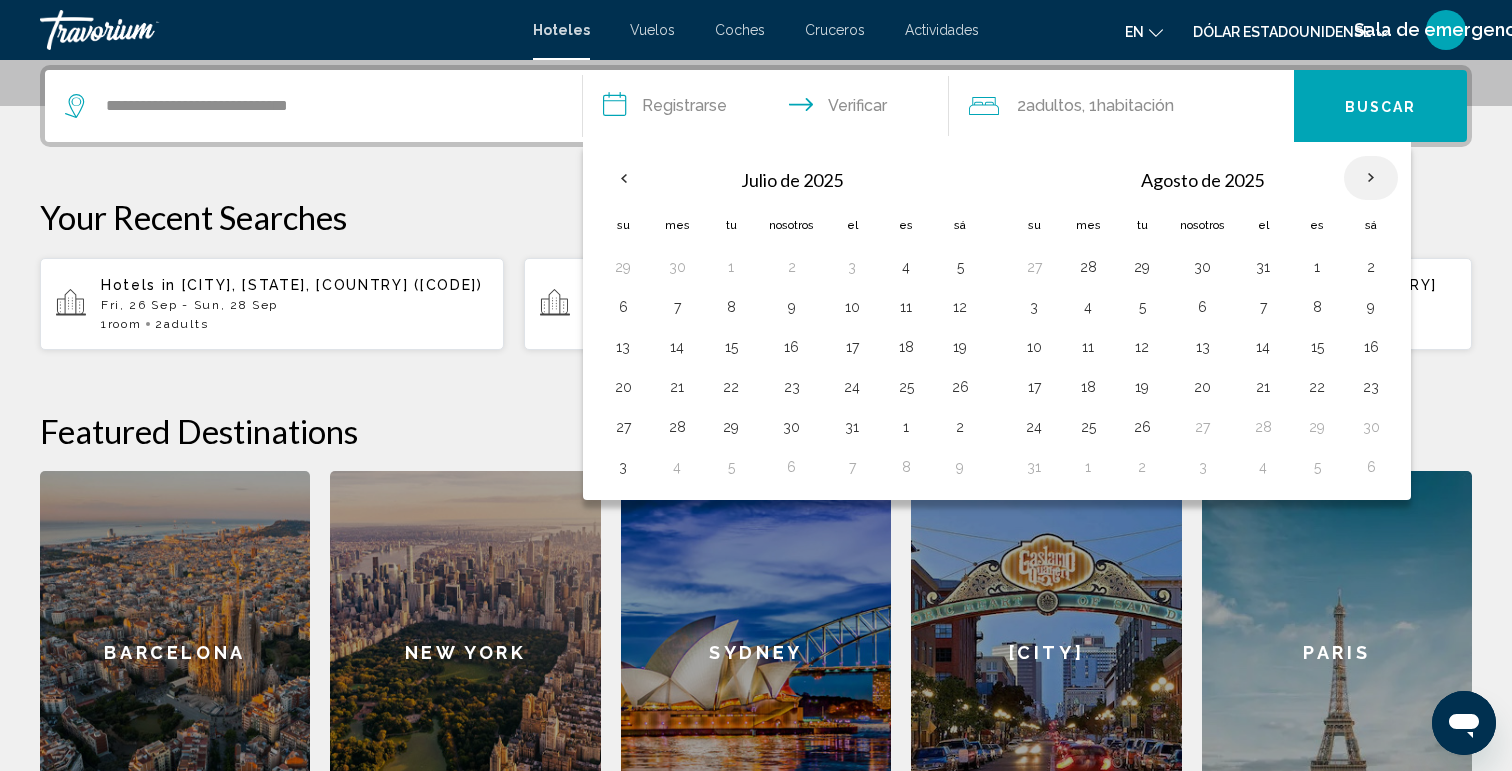 click at bounding box center [1371, 178] 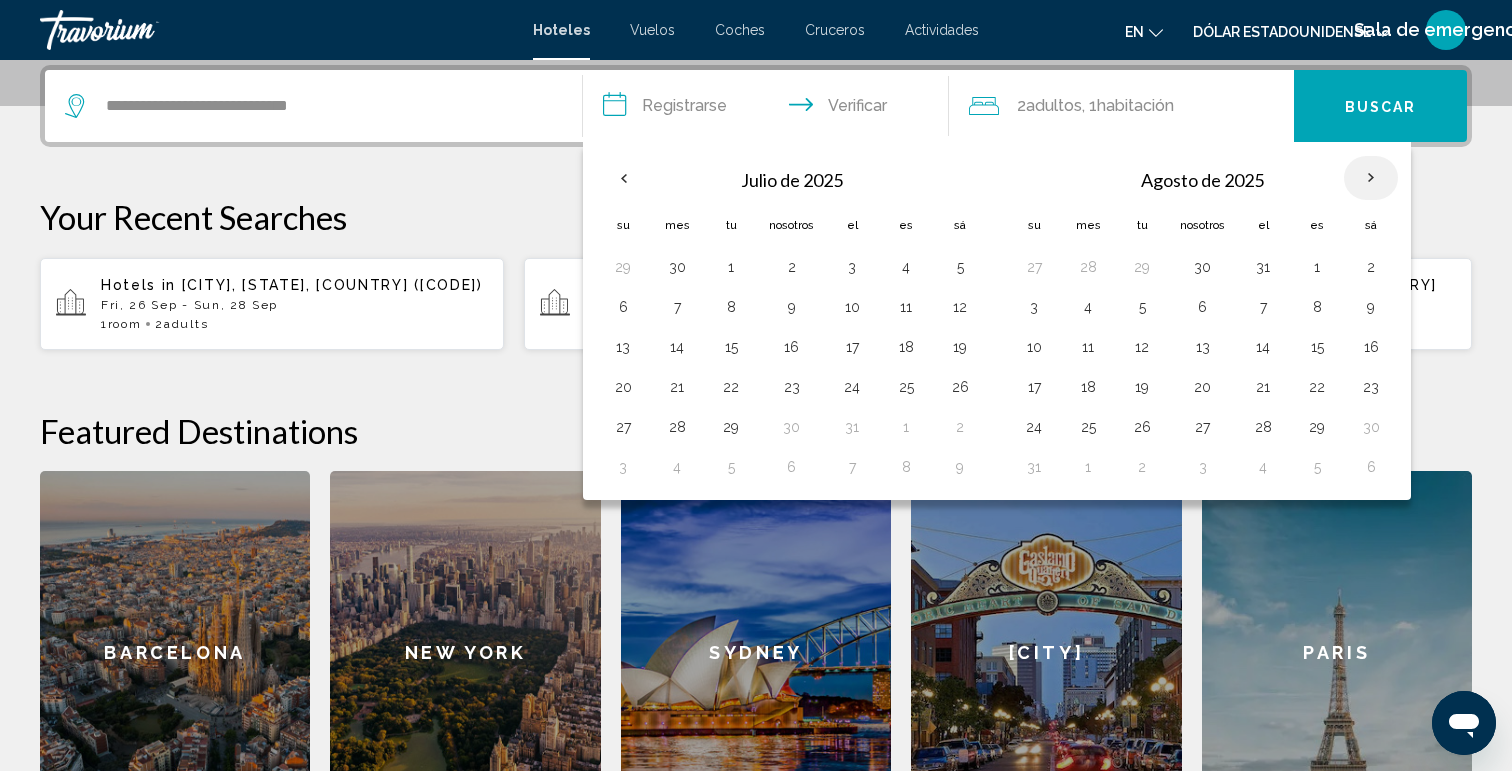 click at bounding box center [1371, 178] 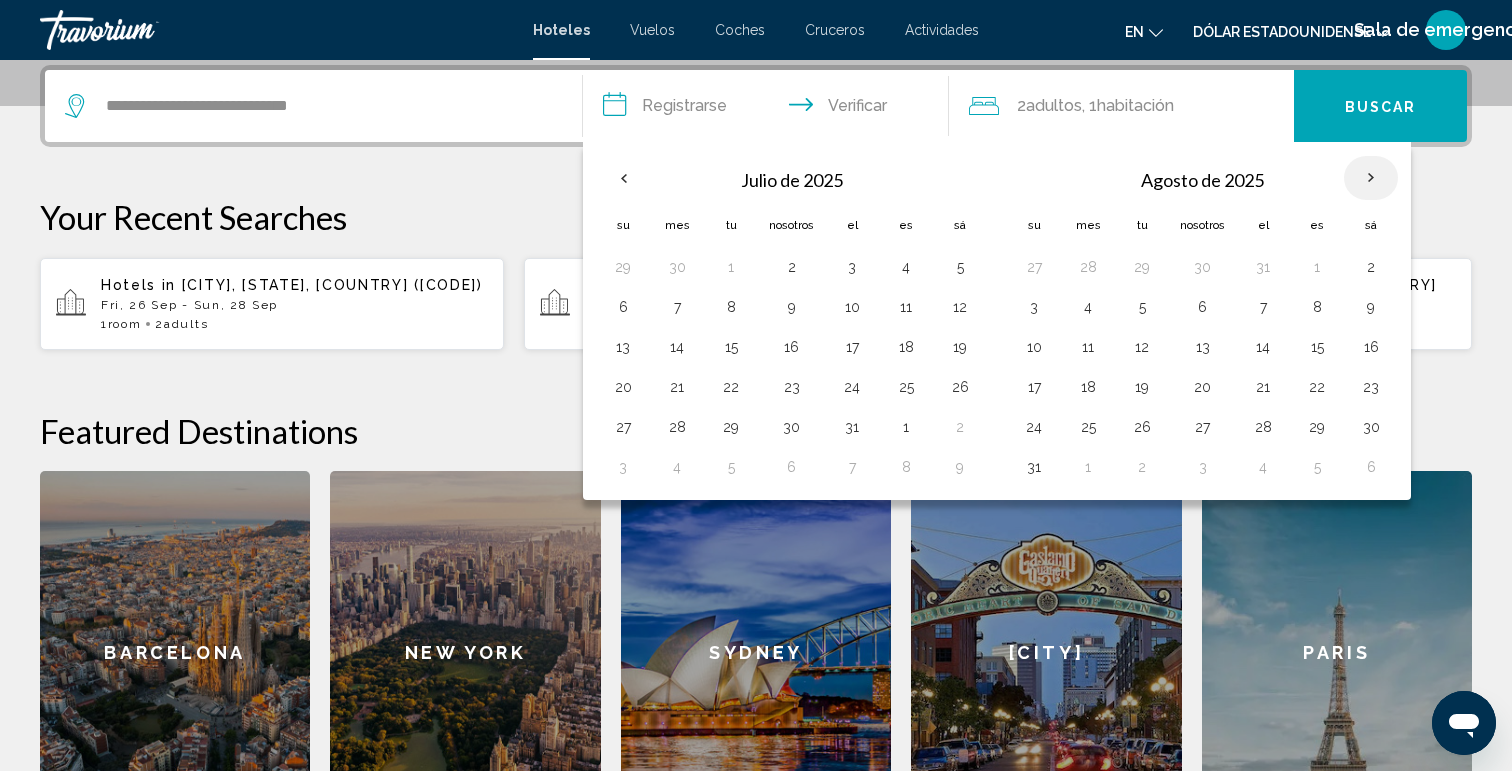 click at bounding box center [1371, 178] 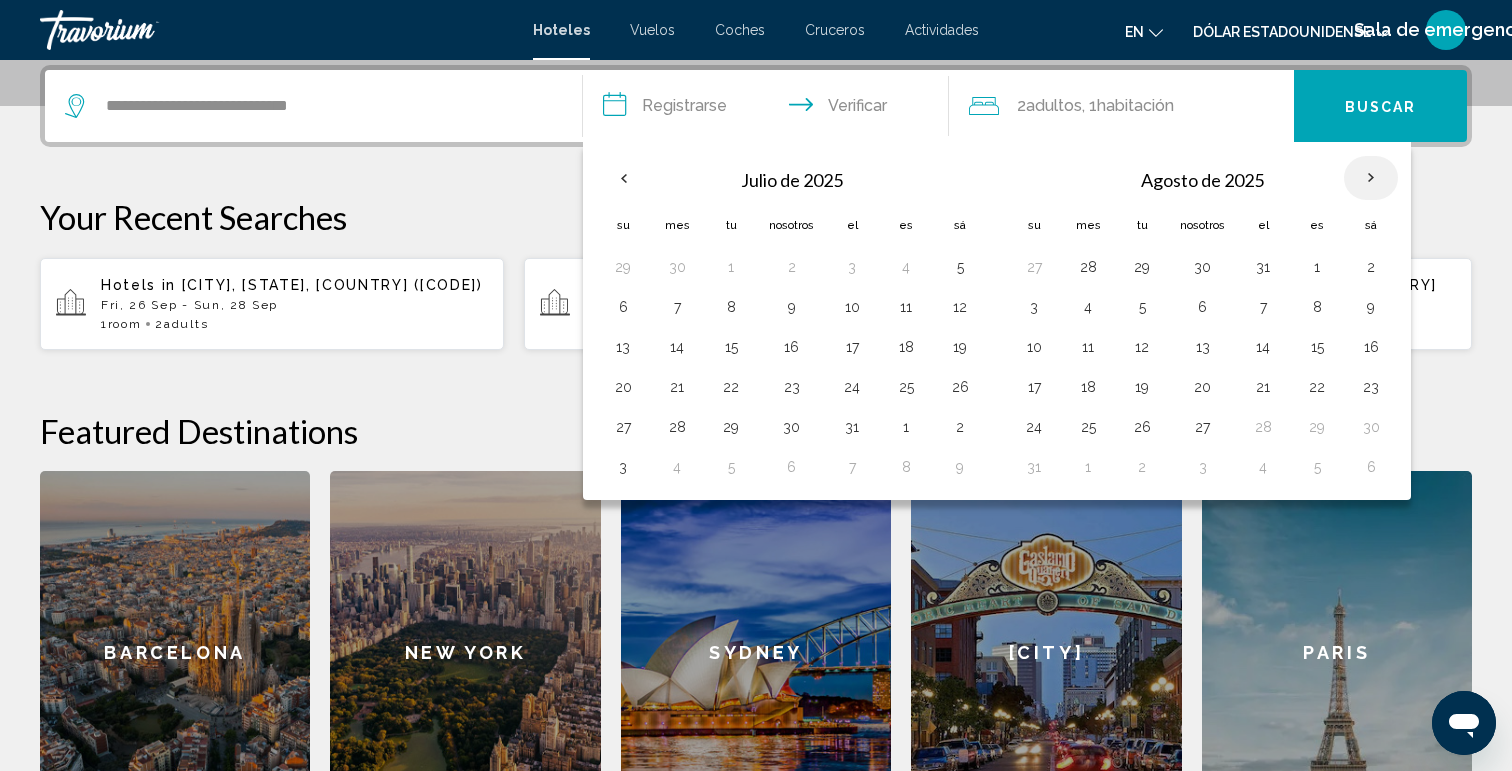click at bounding box center [1371, 178] 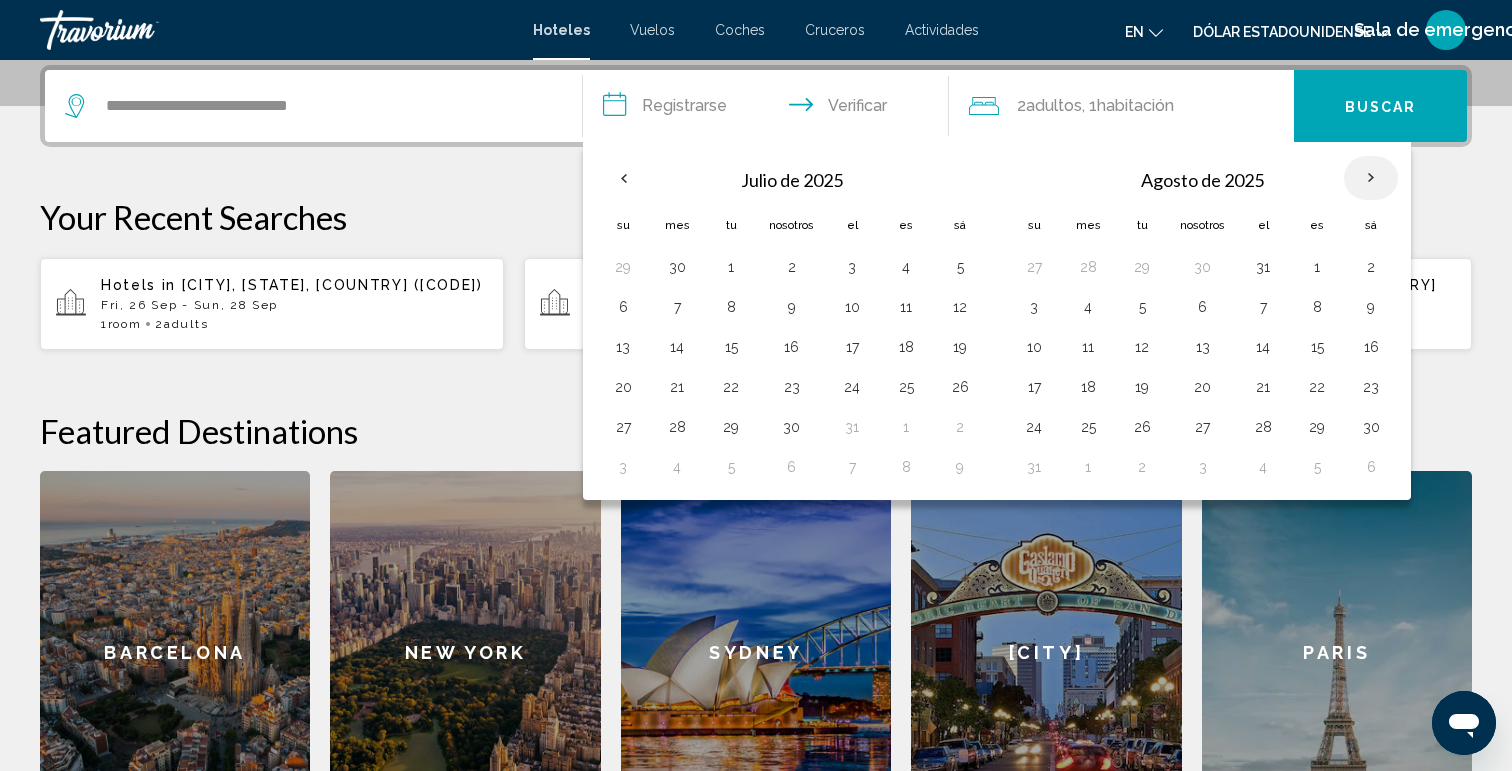 click at bounding box center [1371, 178] 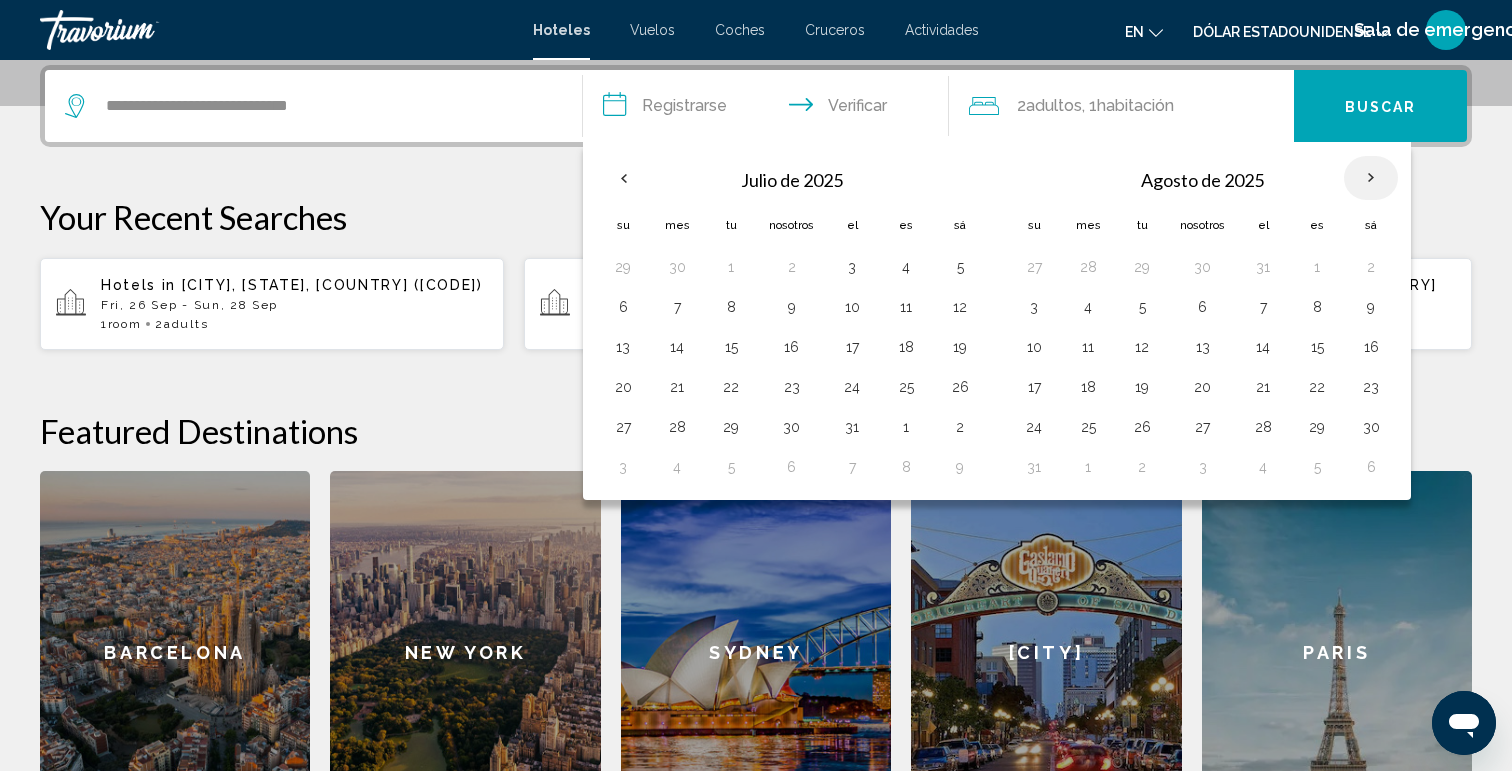click at bounding box center [1371, 178] 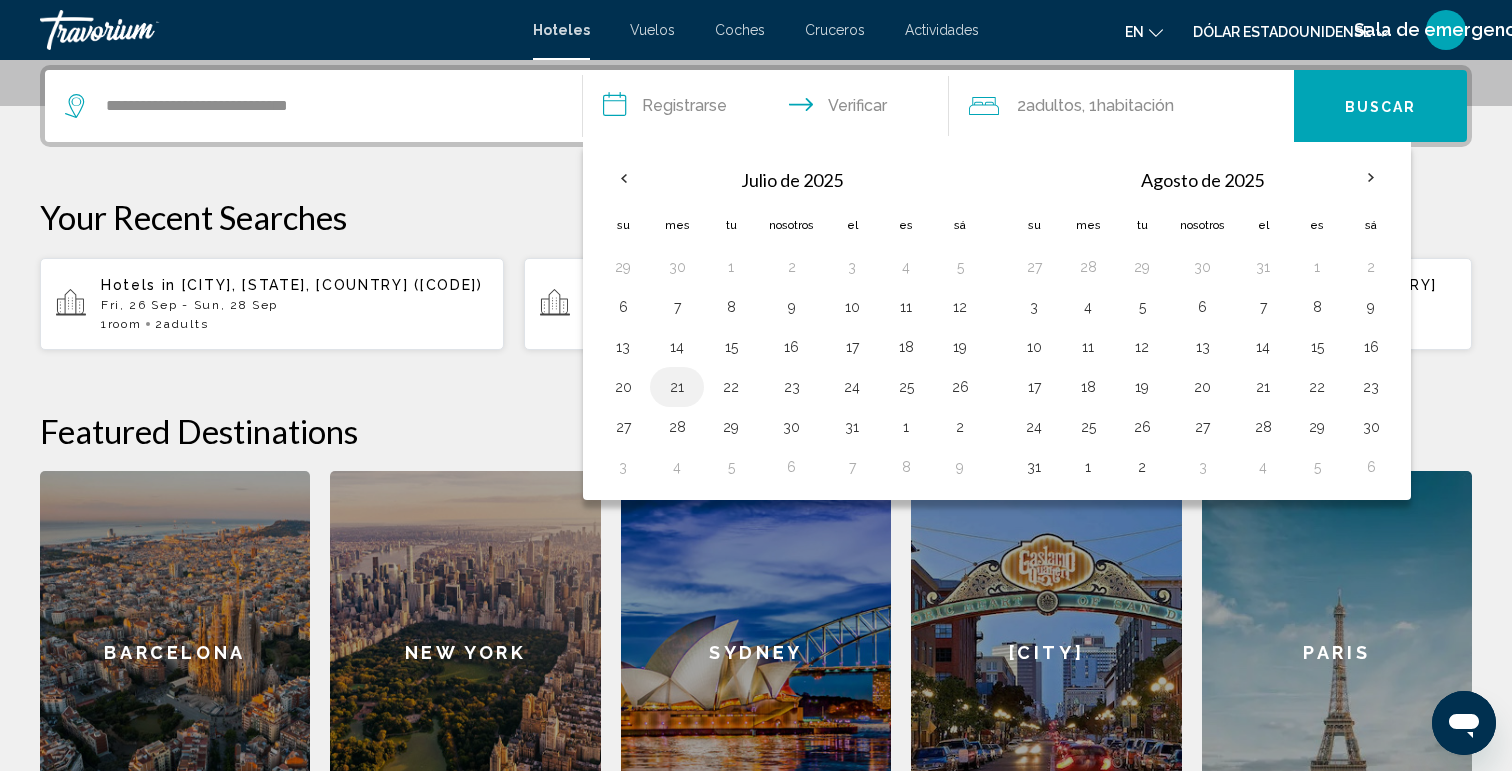 click on "21" at bounding box center [677, 387] 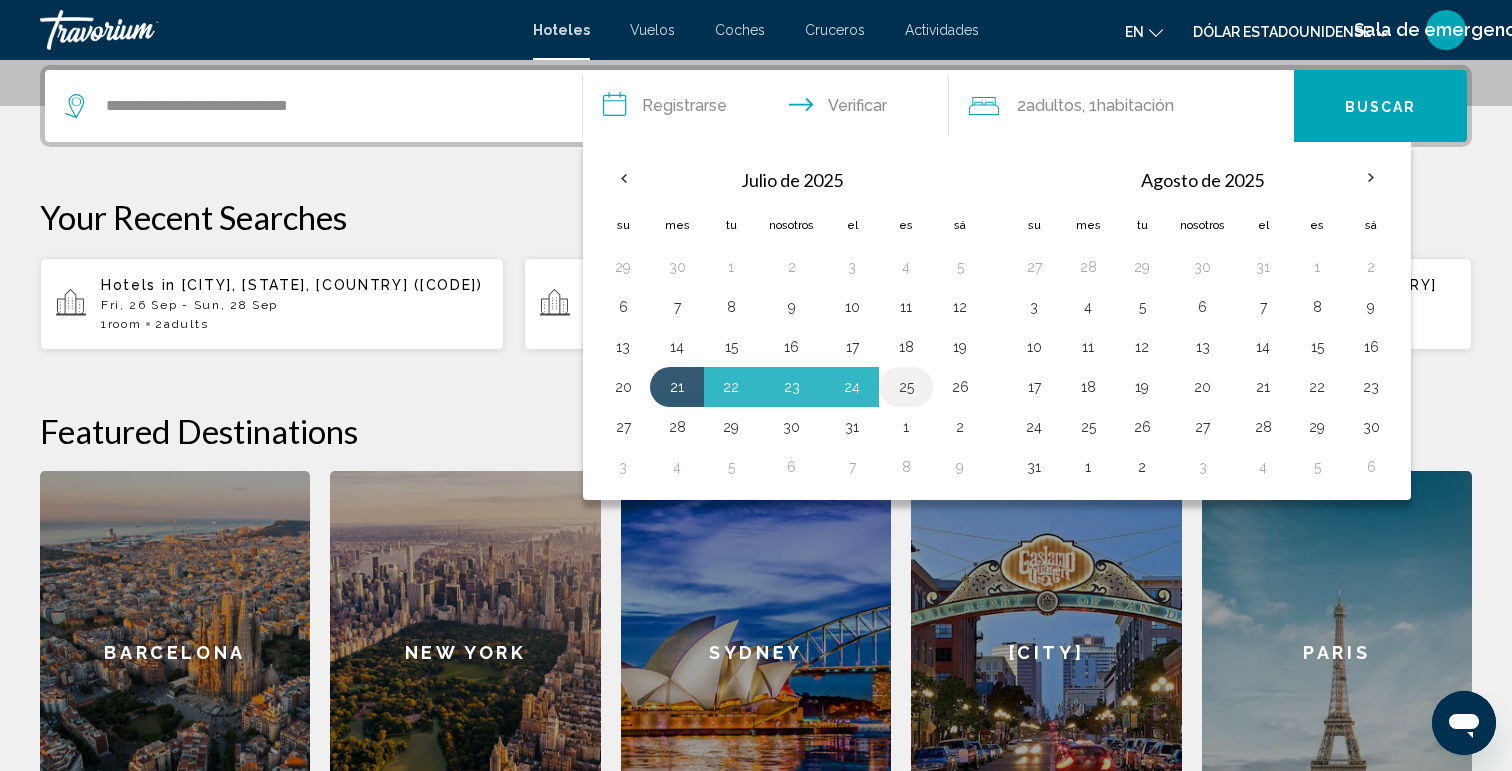 click on "25" at bounding box center [906, 387] 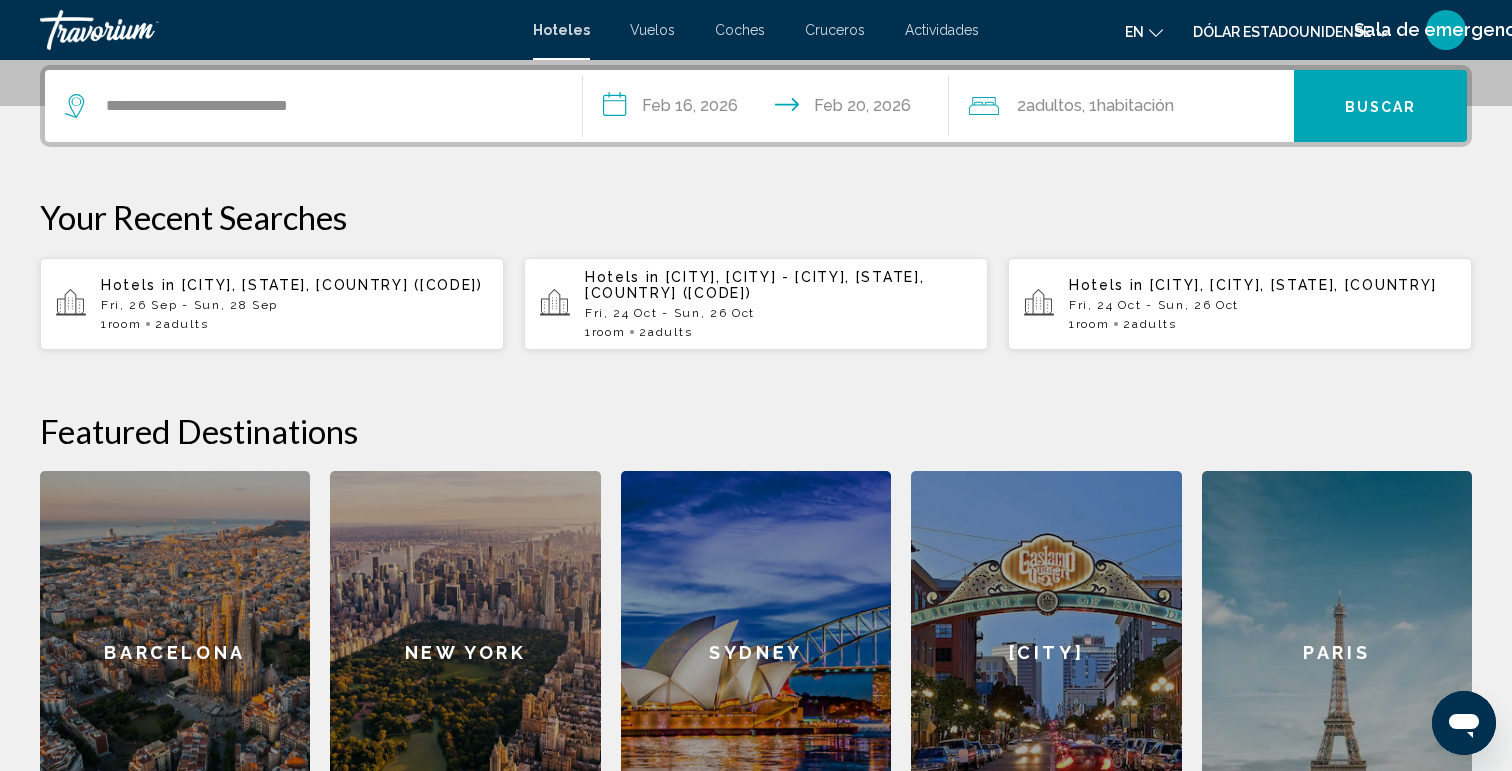 click on "**********" at bounding box center [770, 109] 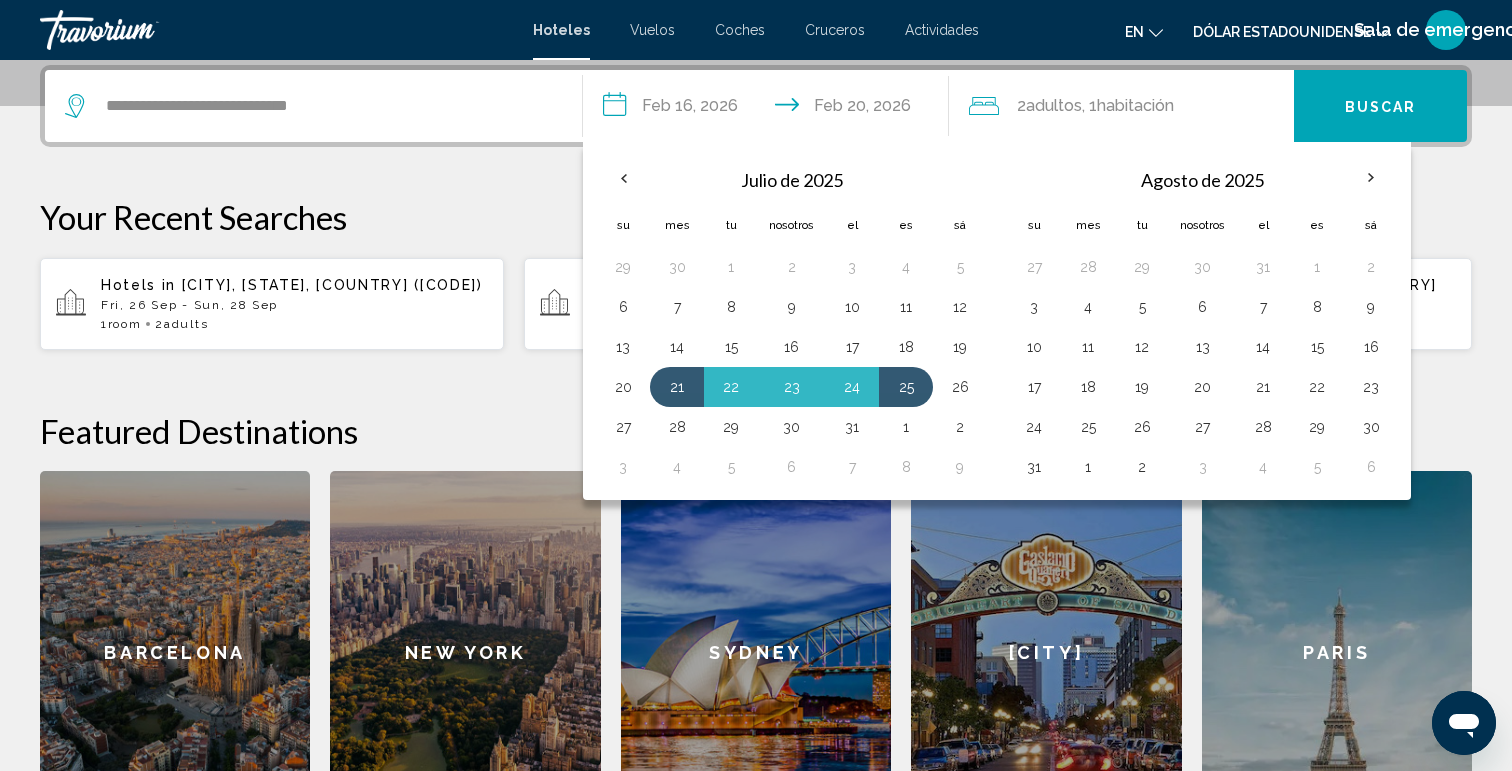 click on "Featured Destinations" at bounding box center [756, 431] 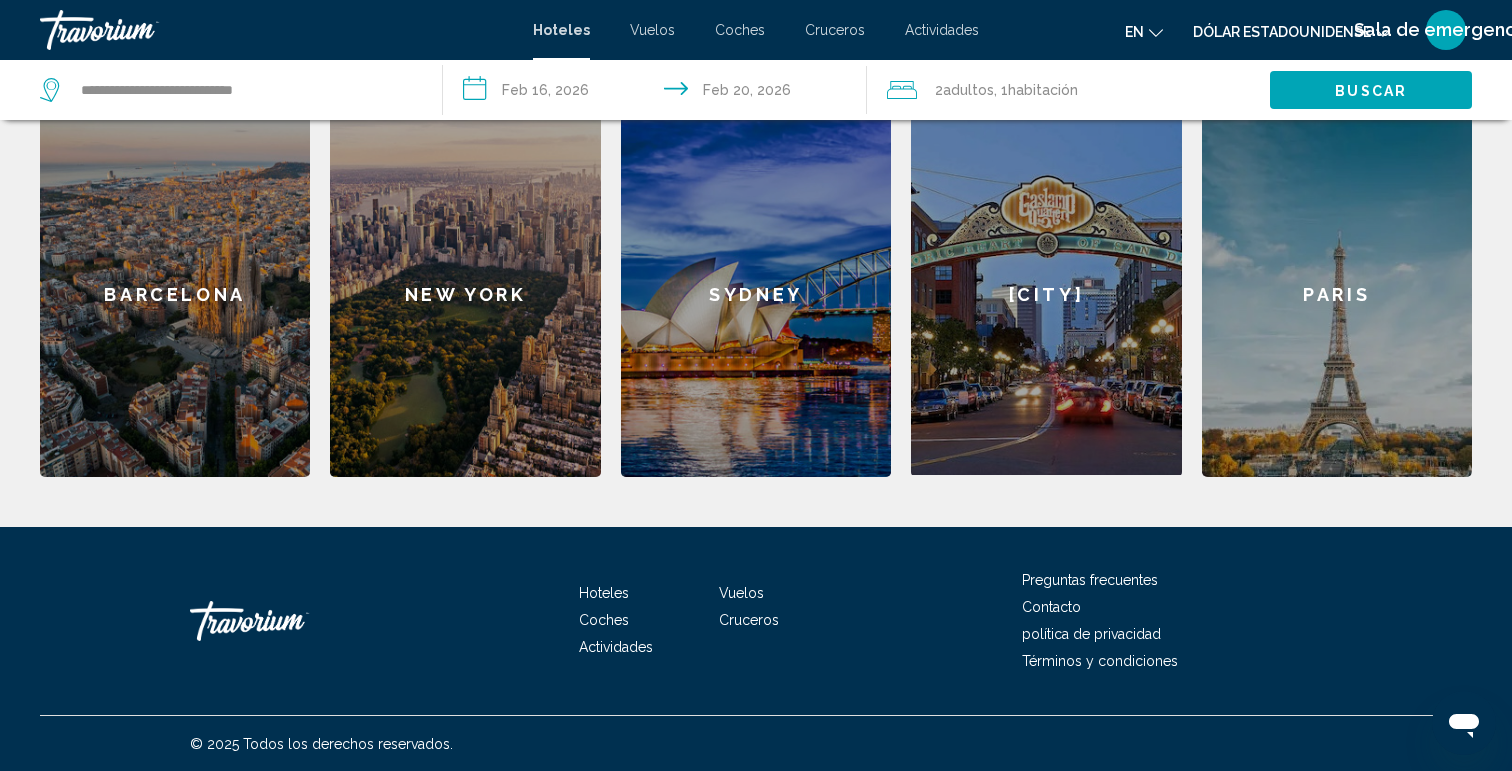 scroll, scrollTop: 0, scrollLeft: 0, axis: both 